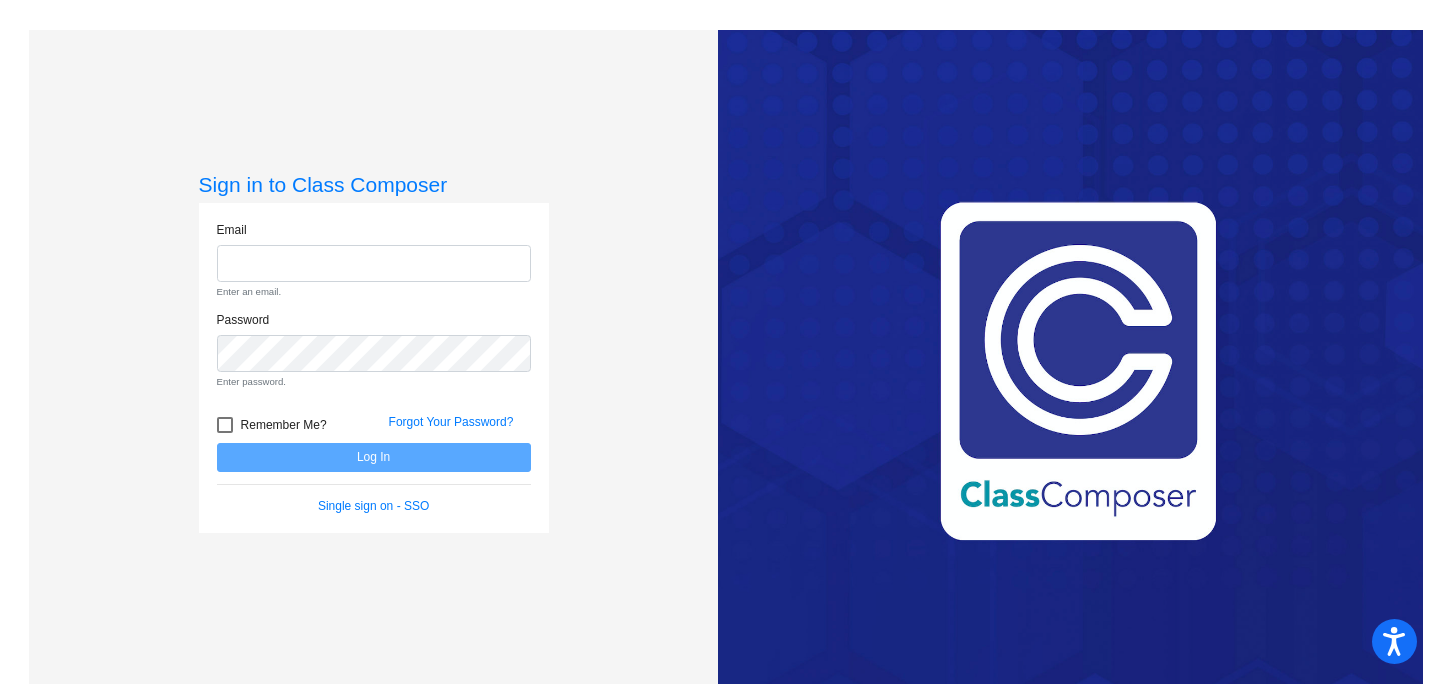 scroll, scrollTop: 0, scrollLeft: 0, axis: both 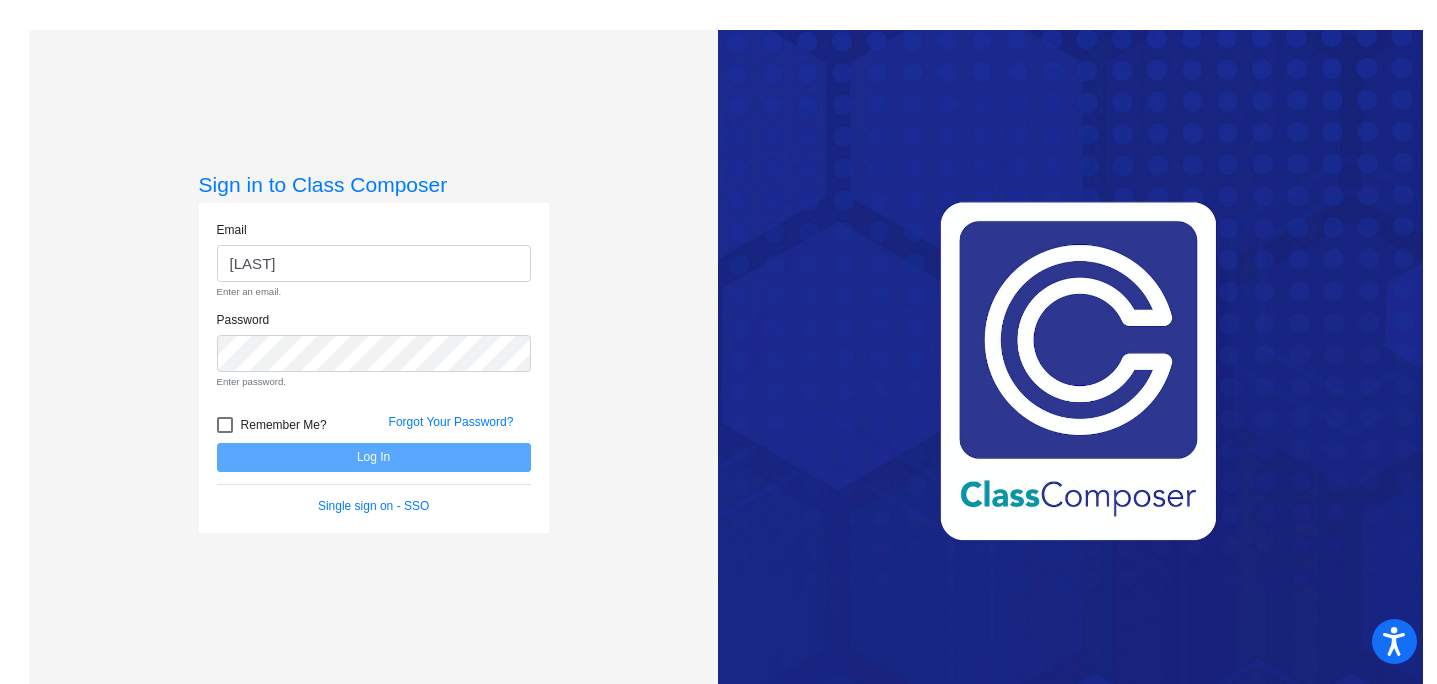type on "[EMAIL]" 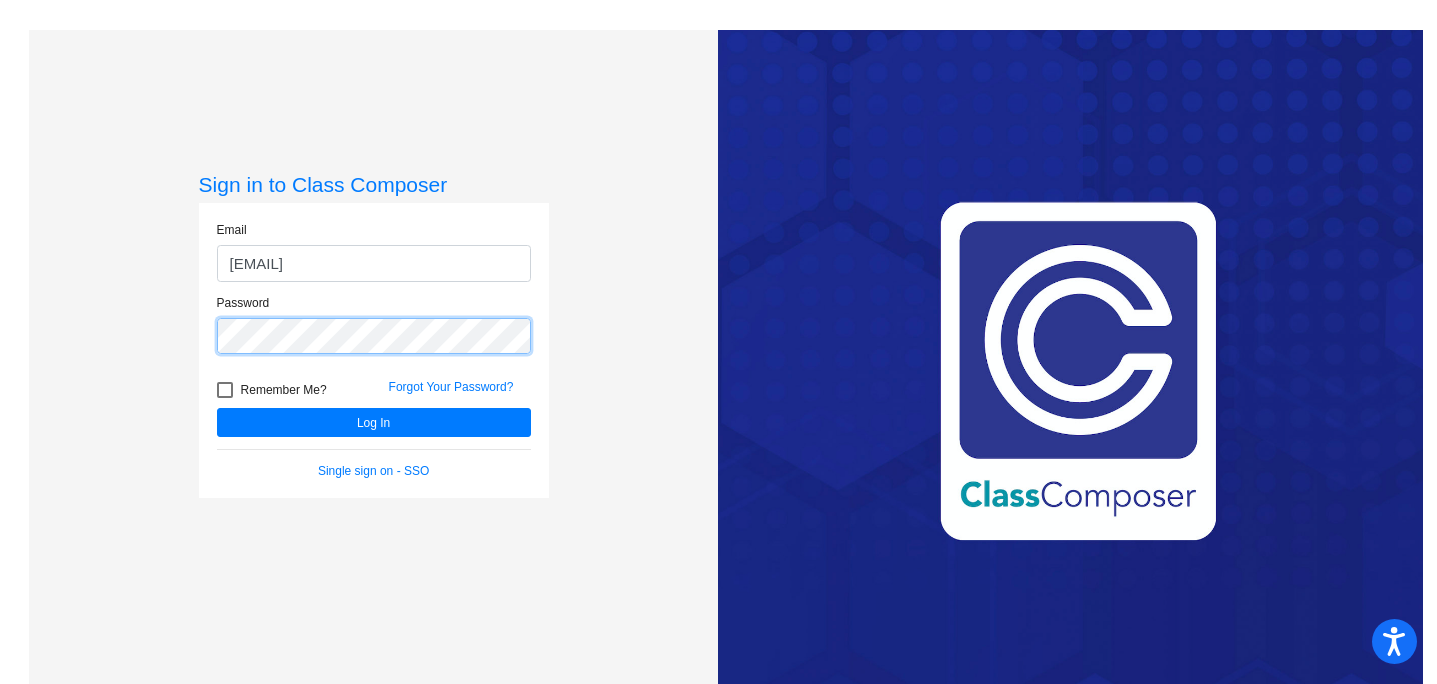 click on "Log In" 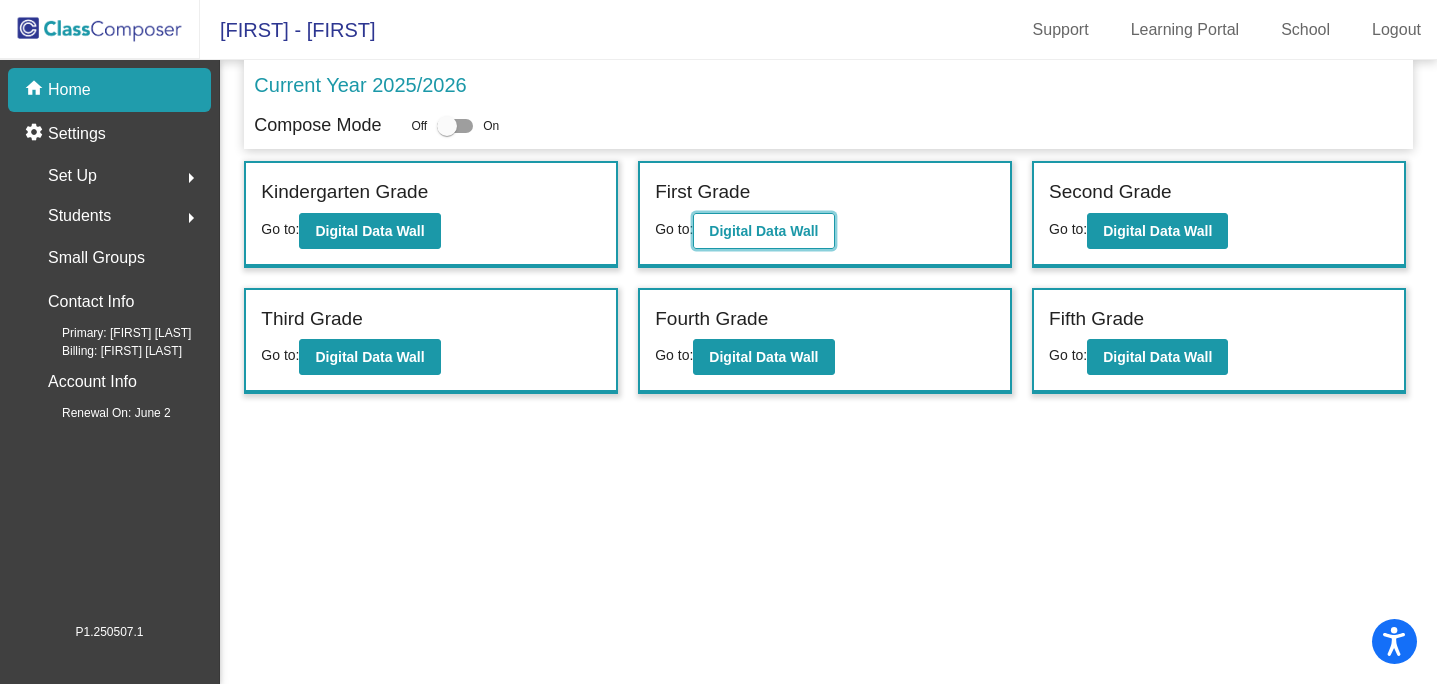 click on "Digital Data Wall" 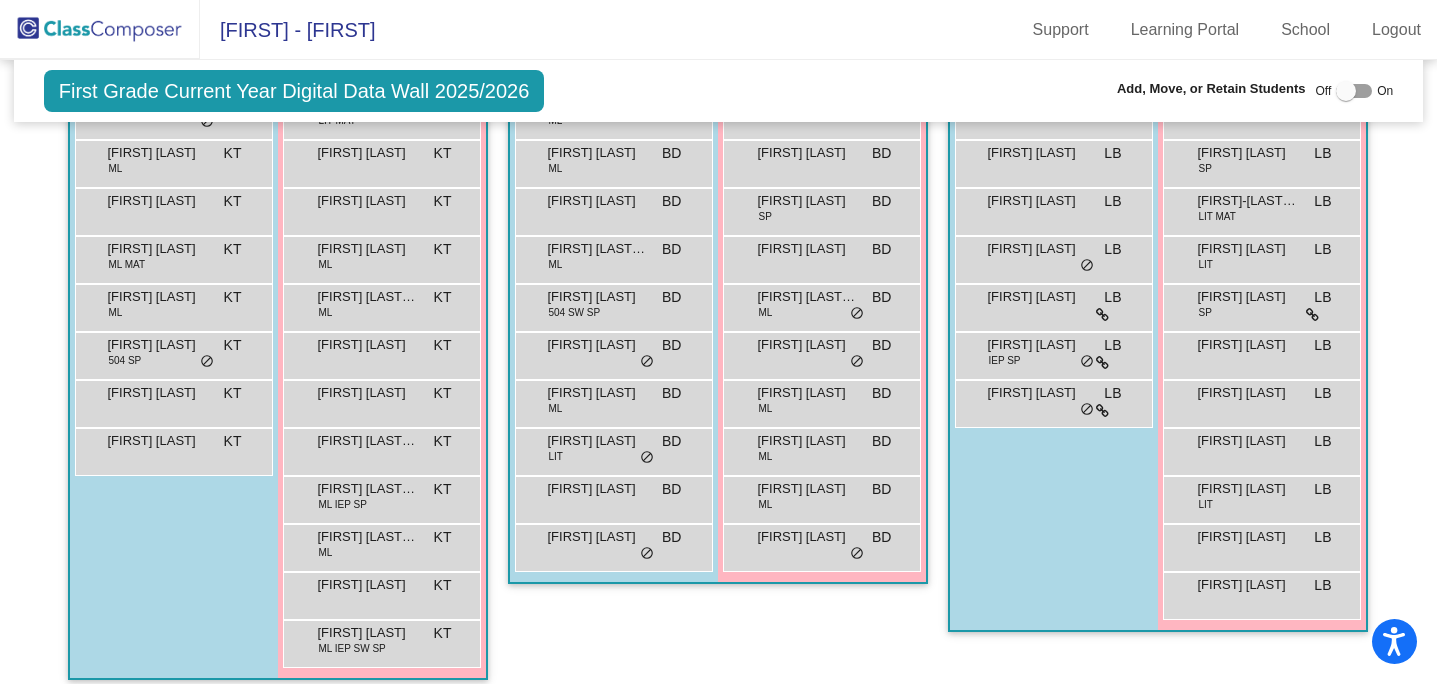 scroll, scrollTop: 552, scrollLeft: 0, axis: vertical 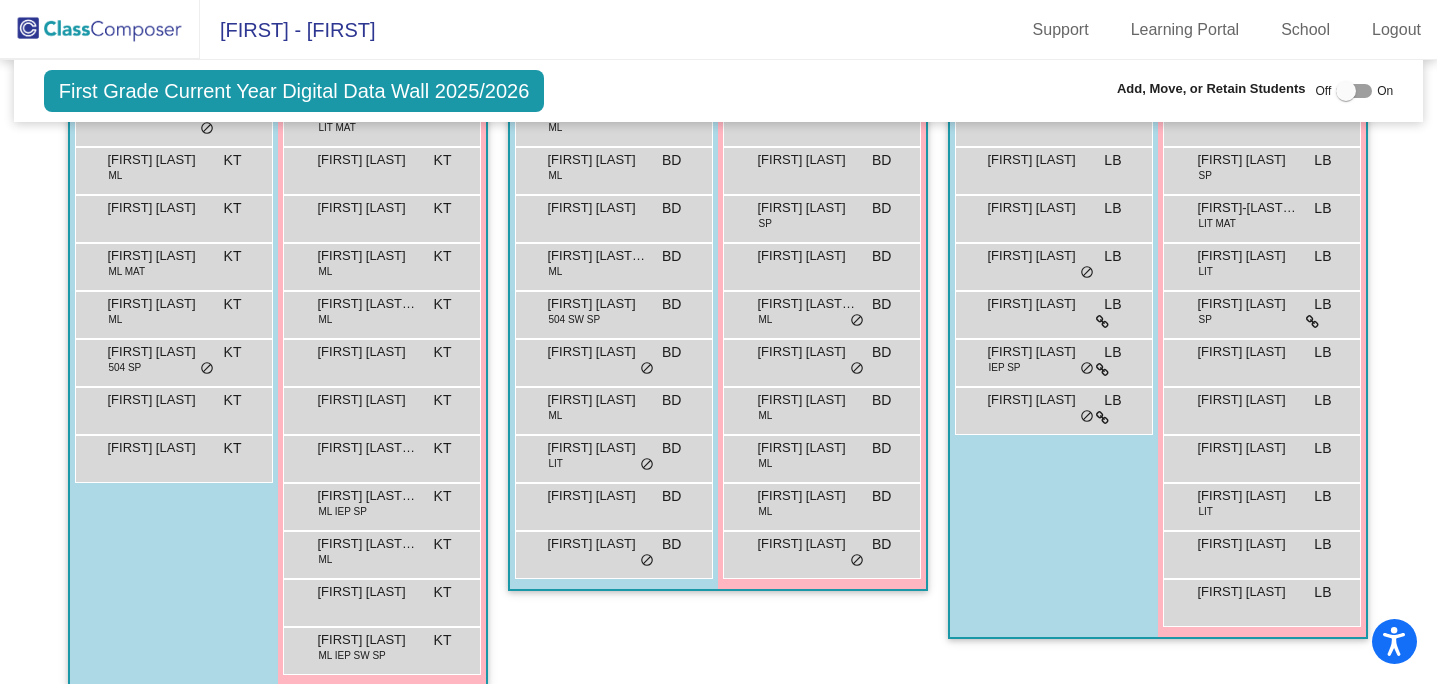 click 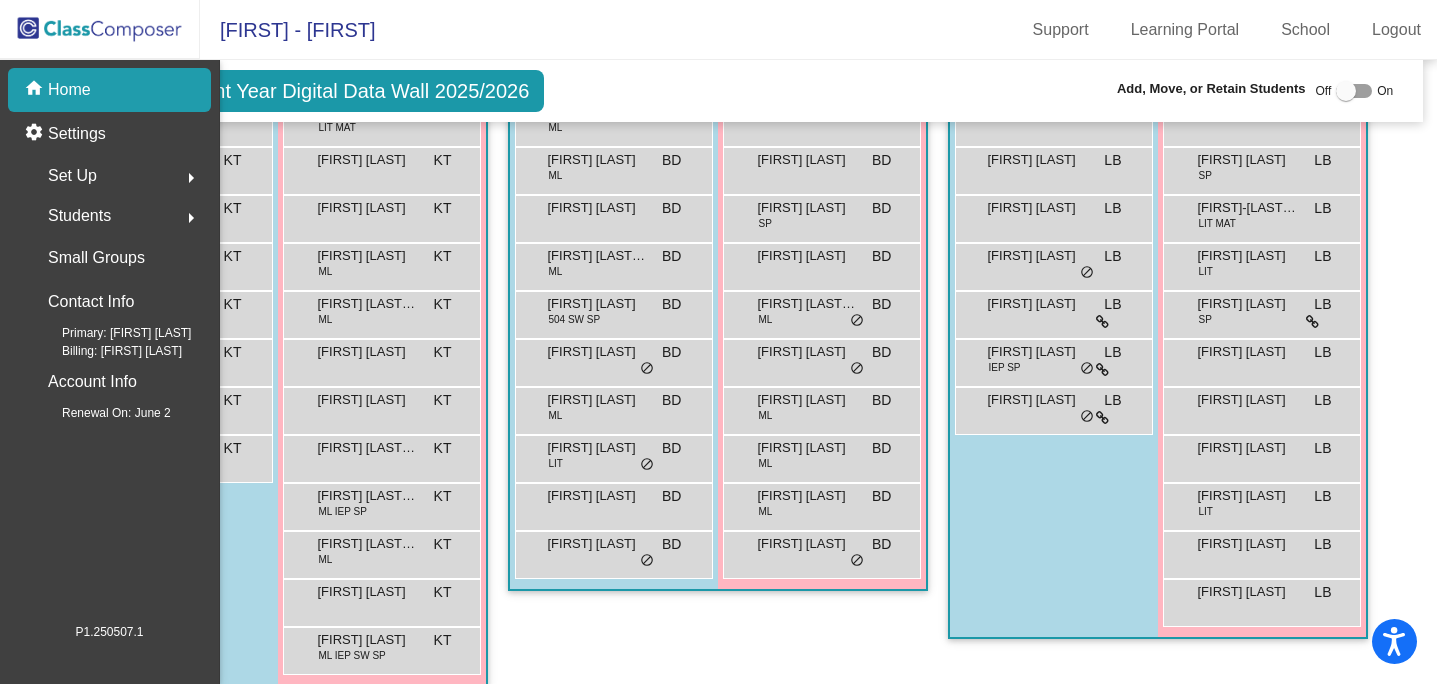 scroll, scrollTop: 0, scrollLeft: 0, axis: both 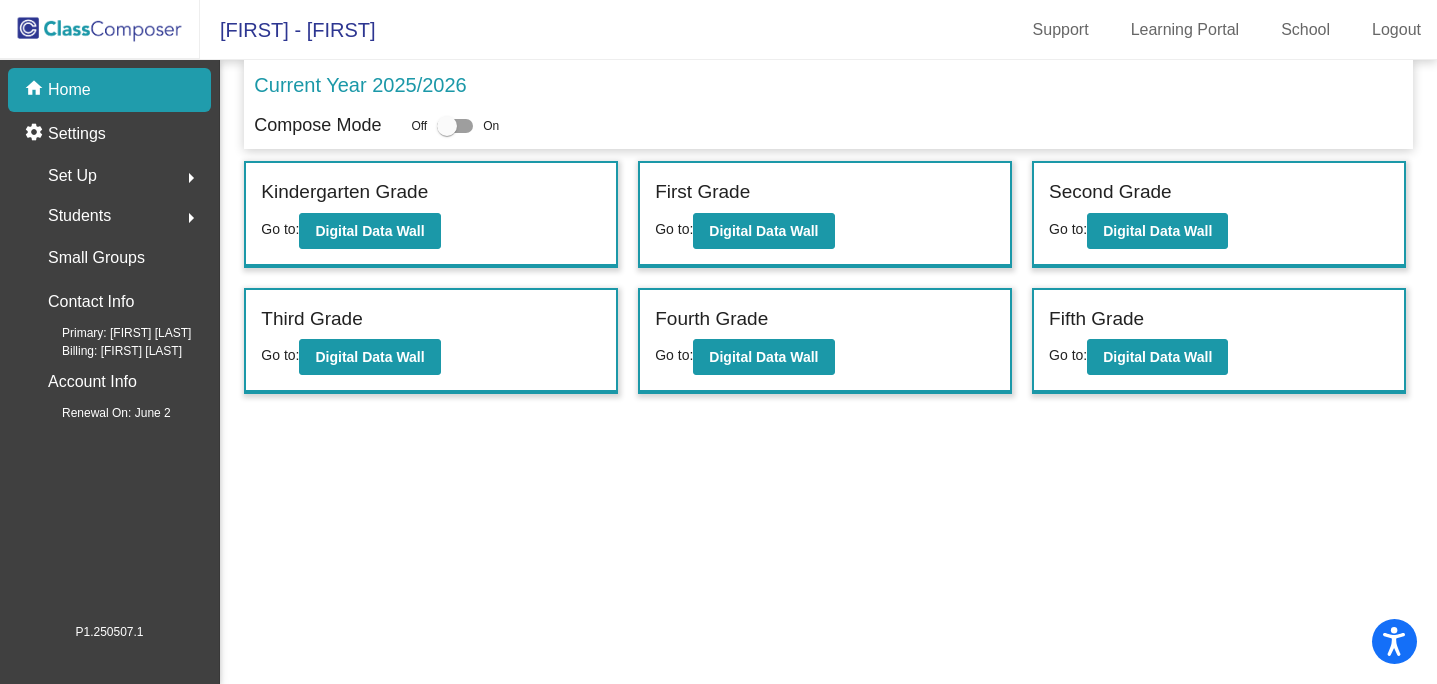 click on "Kindergarten Grade" 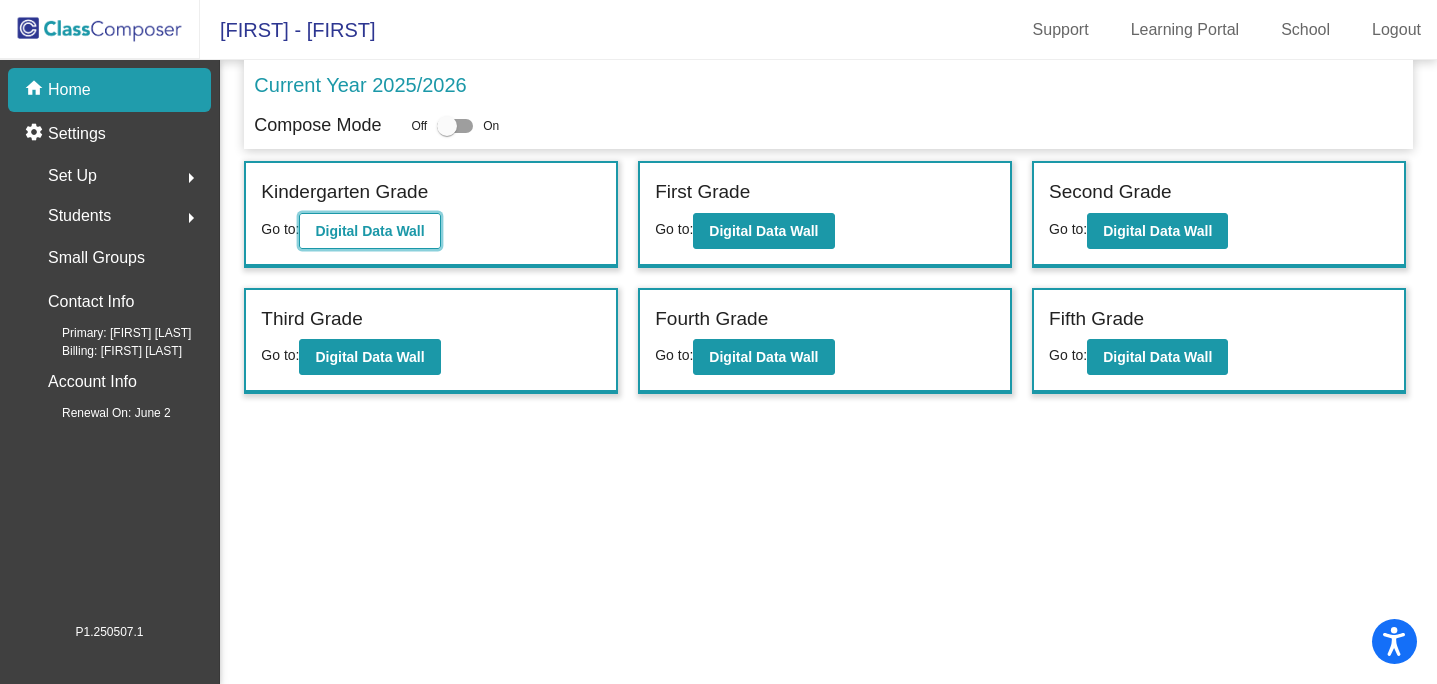 click on "Digital Data Wall" 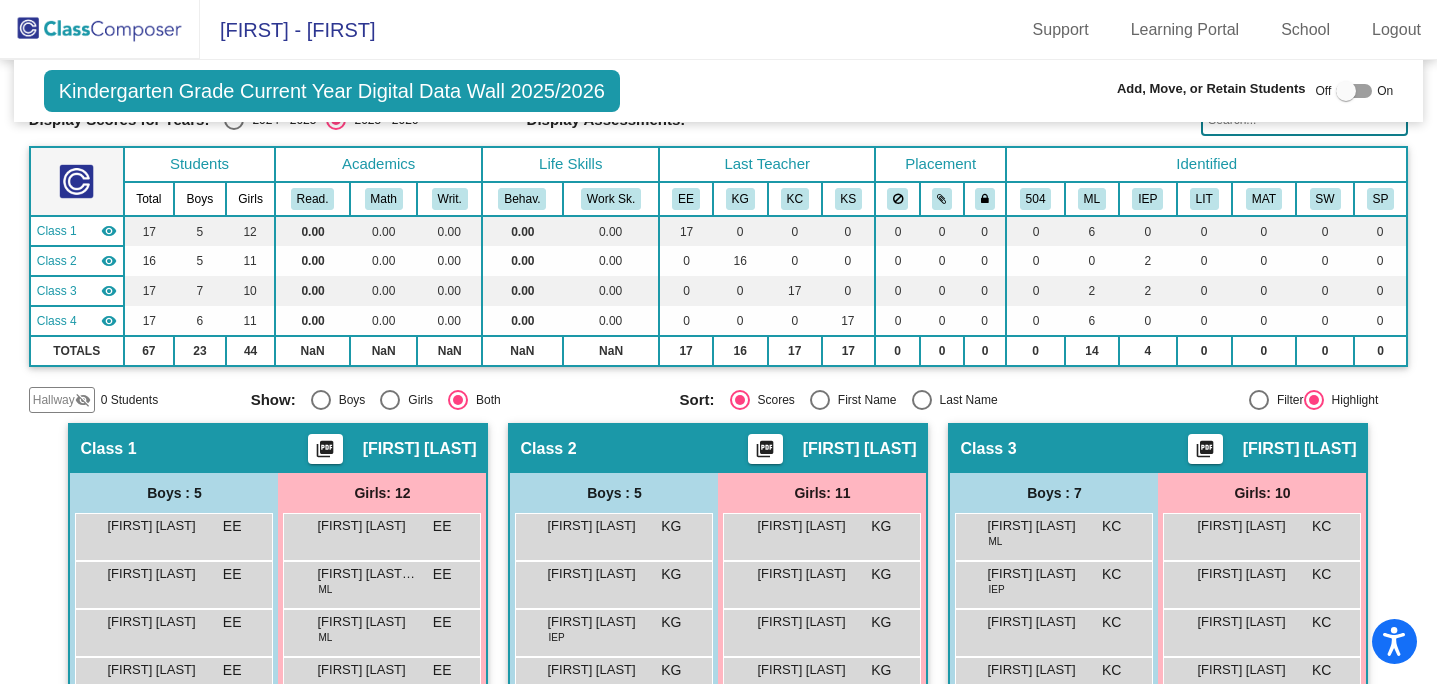 scroll, scrollTop: 77, scrollLeft: 0, axis: vertical 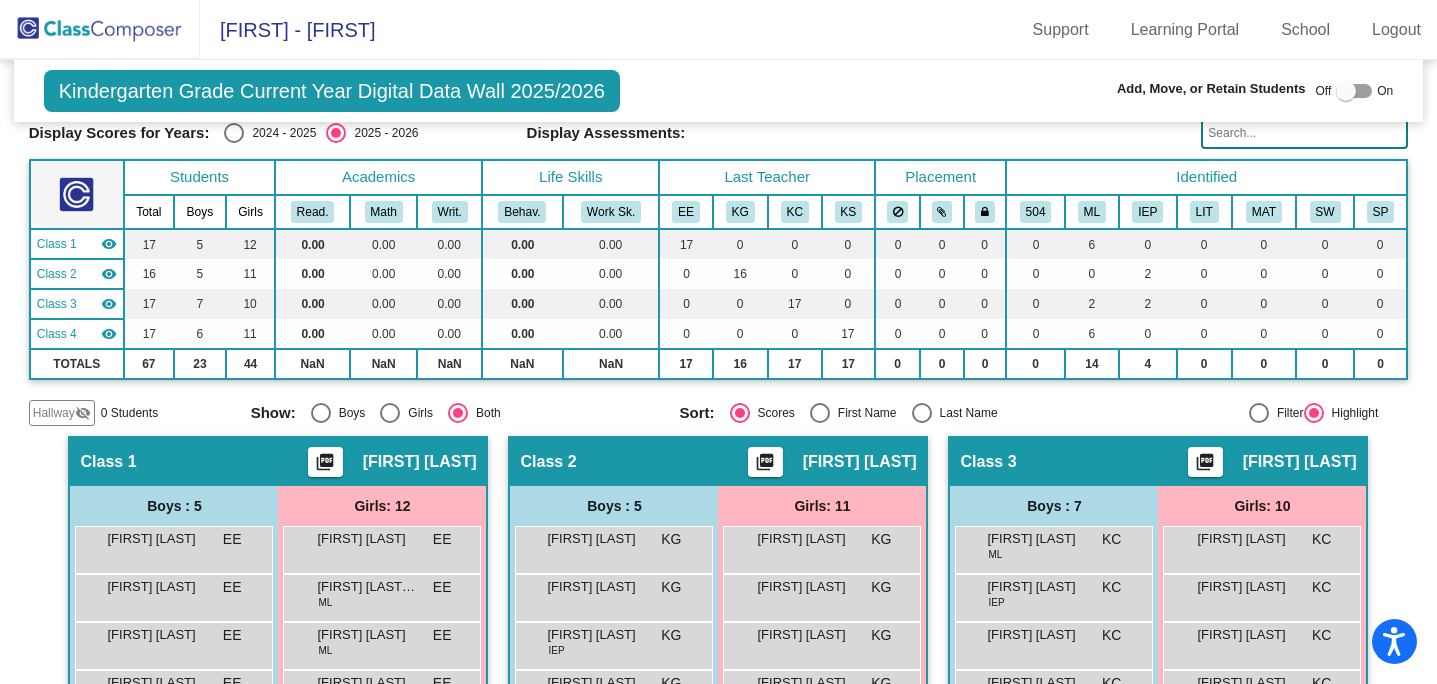 click 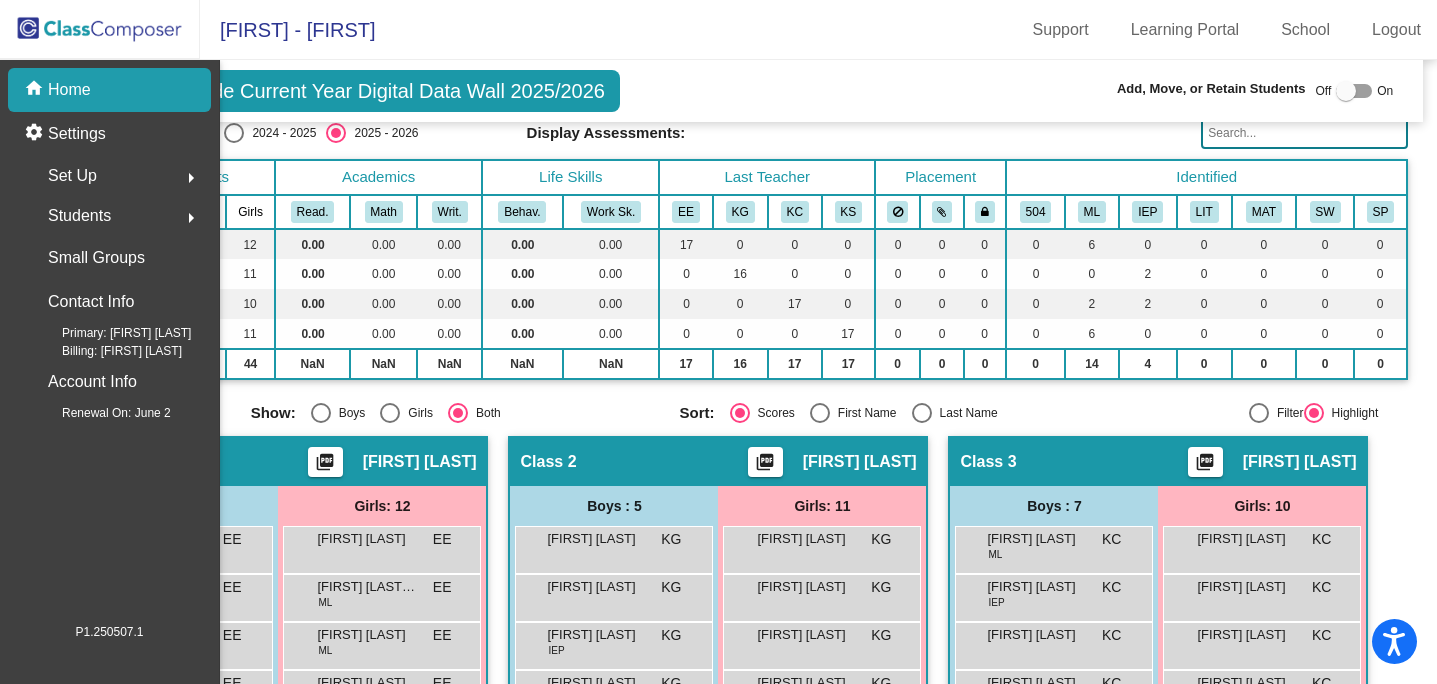 scroll, scrollTop: 0, scrollLeft: 0, axis: both 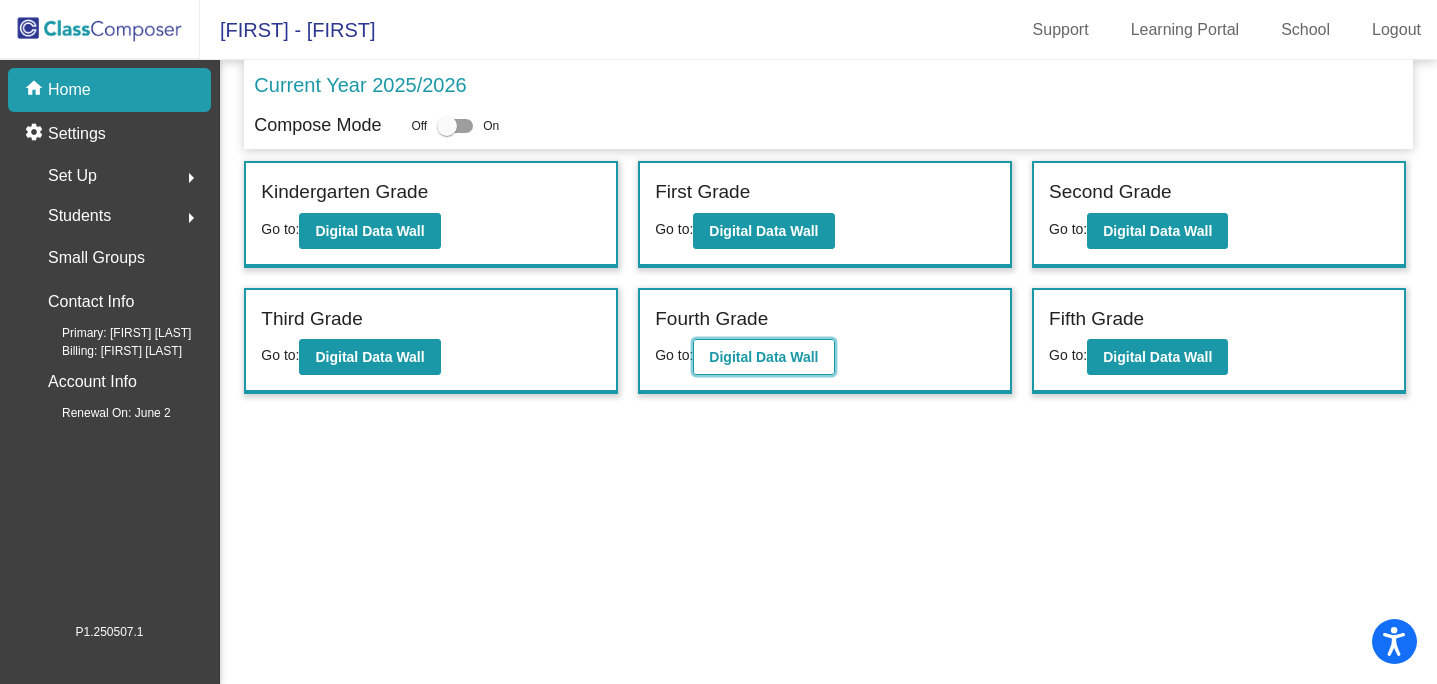 click on "Digital Data Wall" 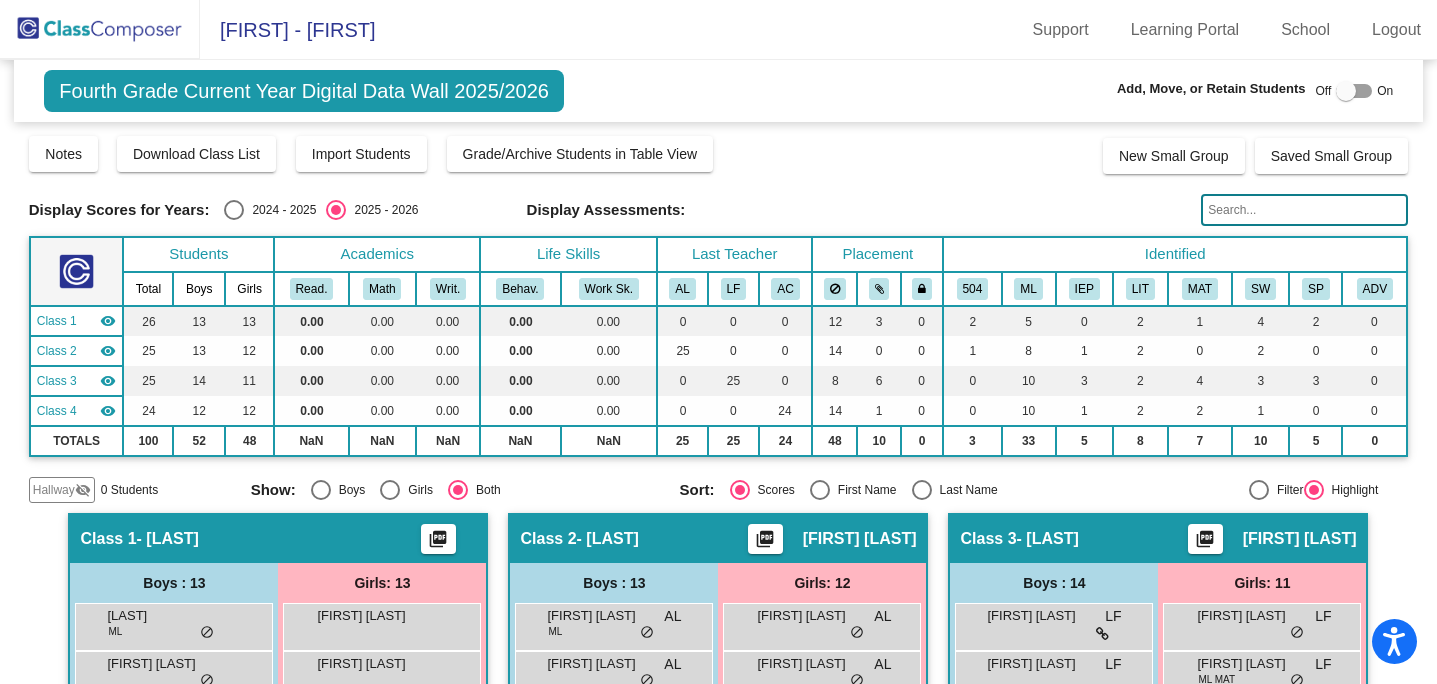 click 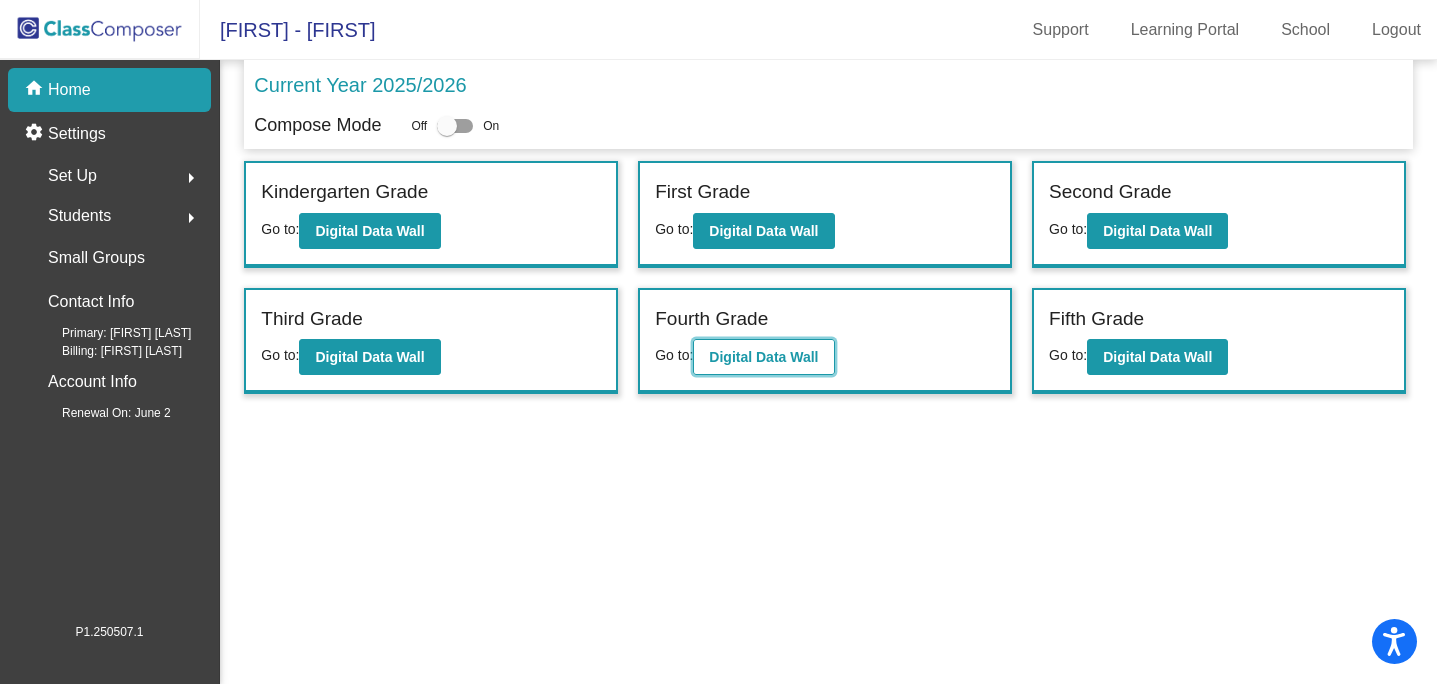 click on "Digital Data Wall" 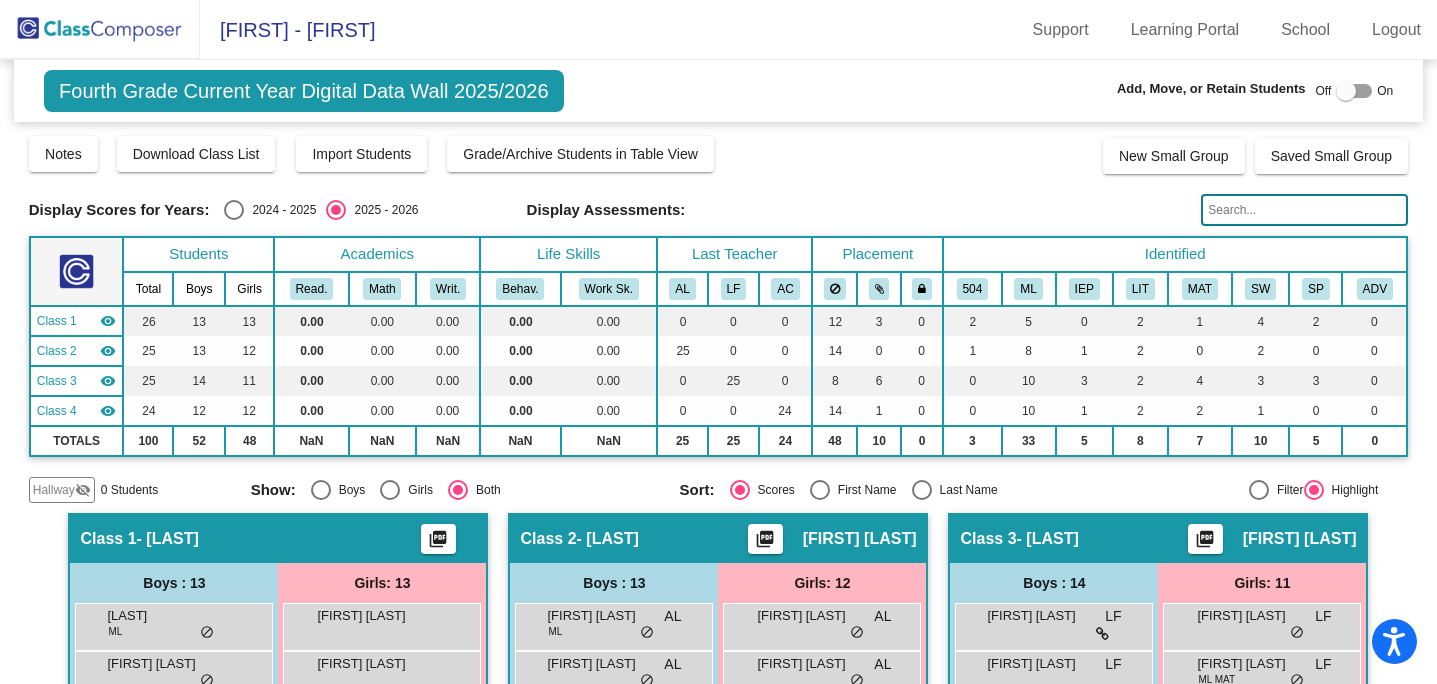 click 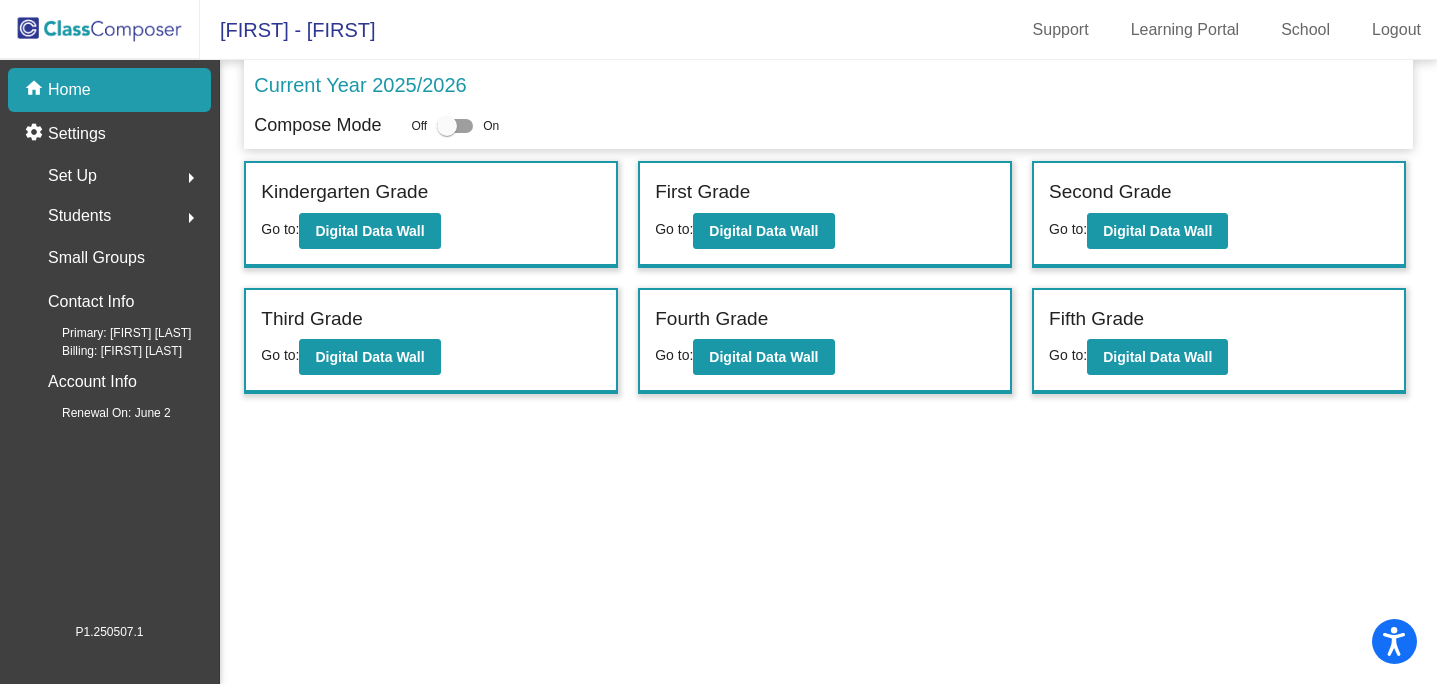 click on "arrow_right" 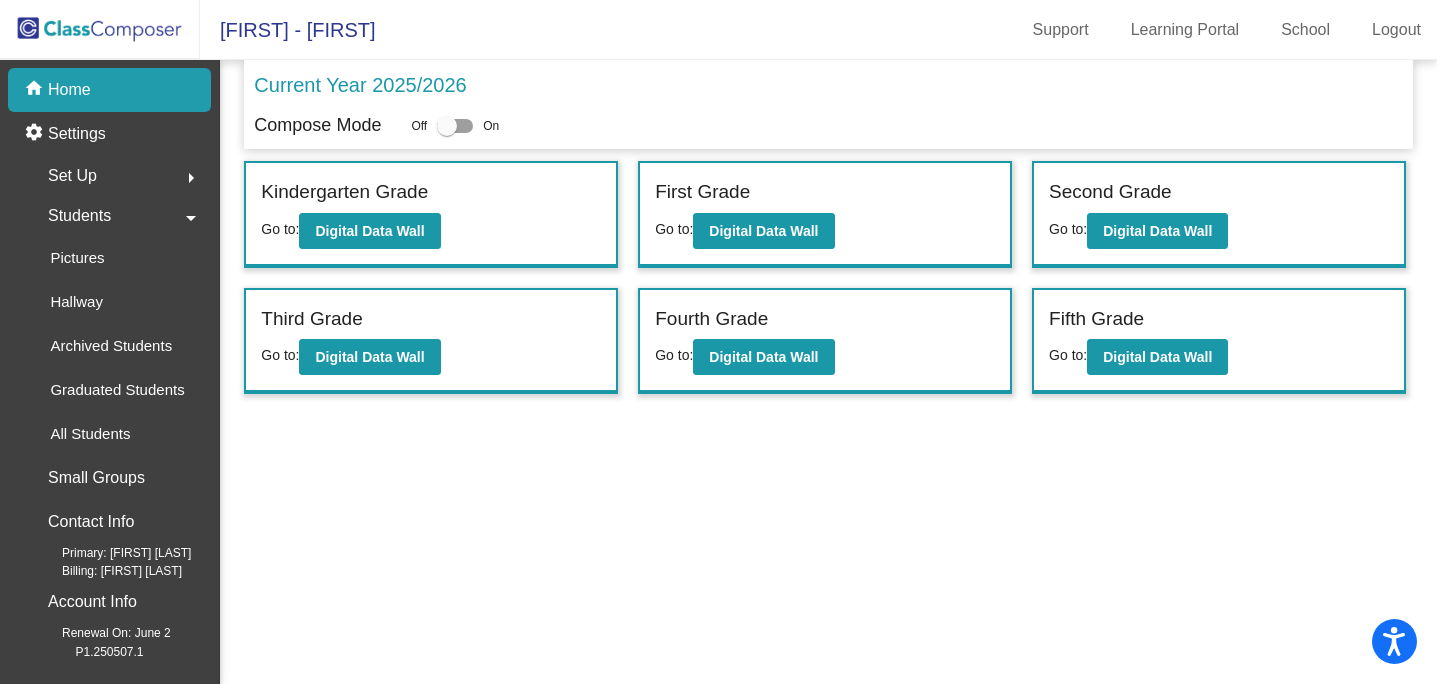 click on "arrow_drop_down" 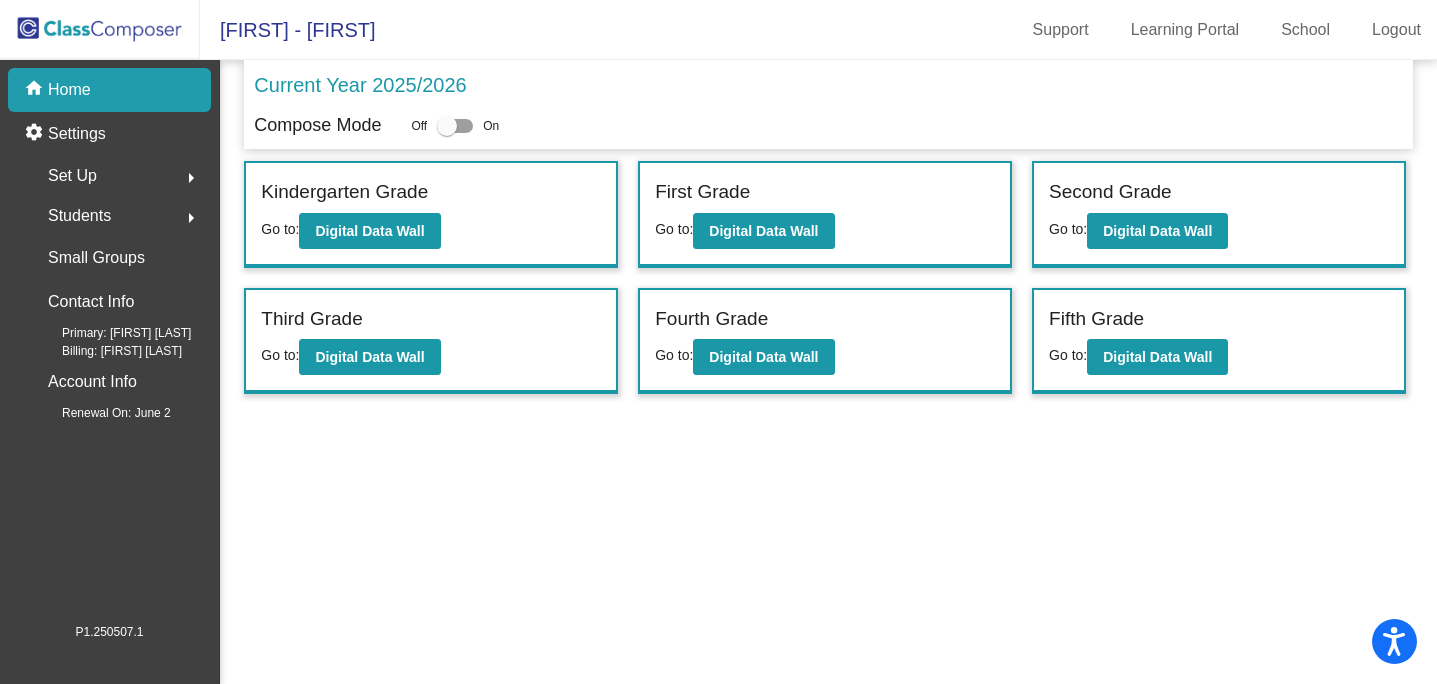 click on "arrow_right" 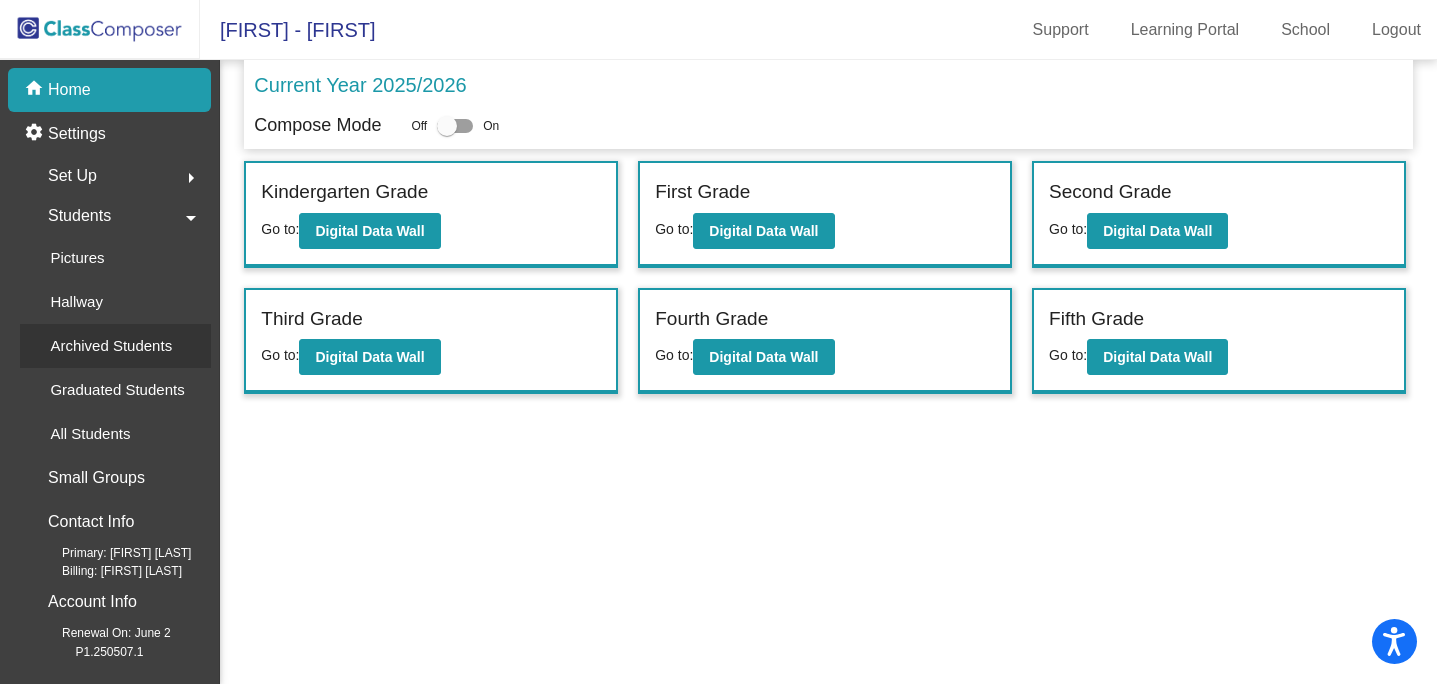 click on "Archived Students" 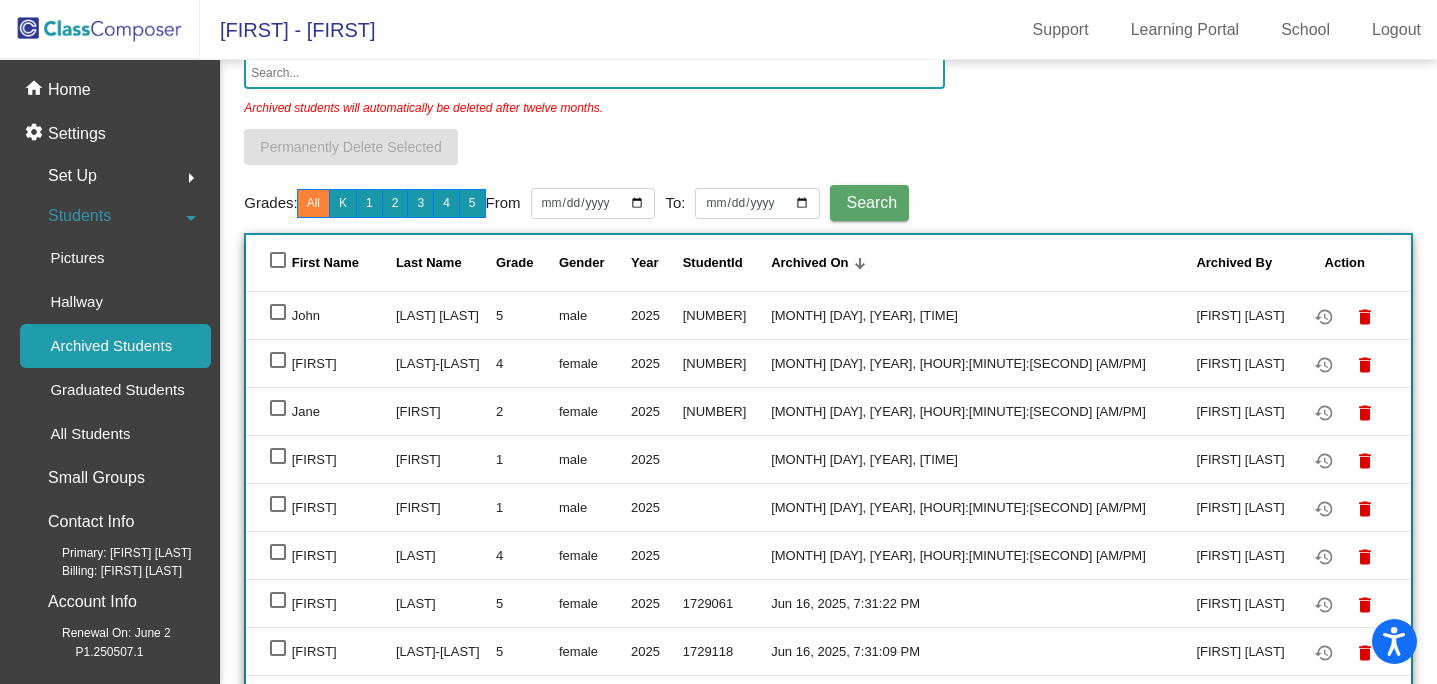 scroll, scrollTop: 115, scrollLeft: 0, axis: vertical 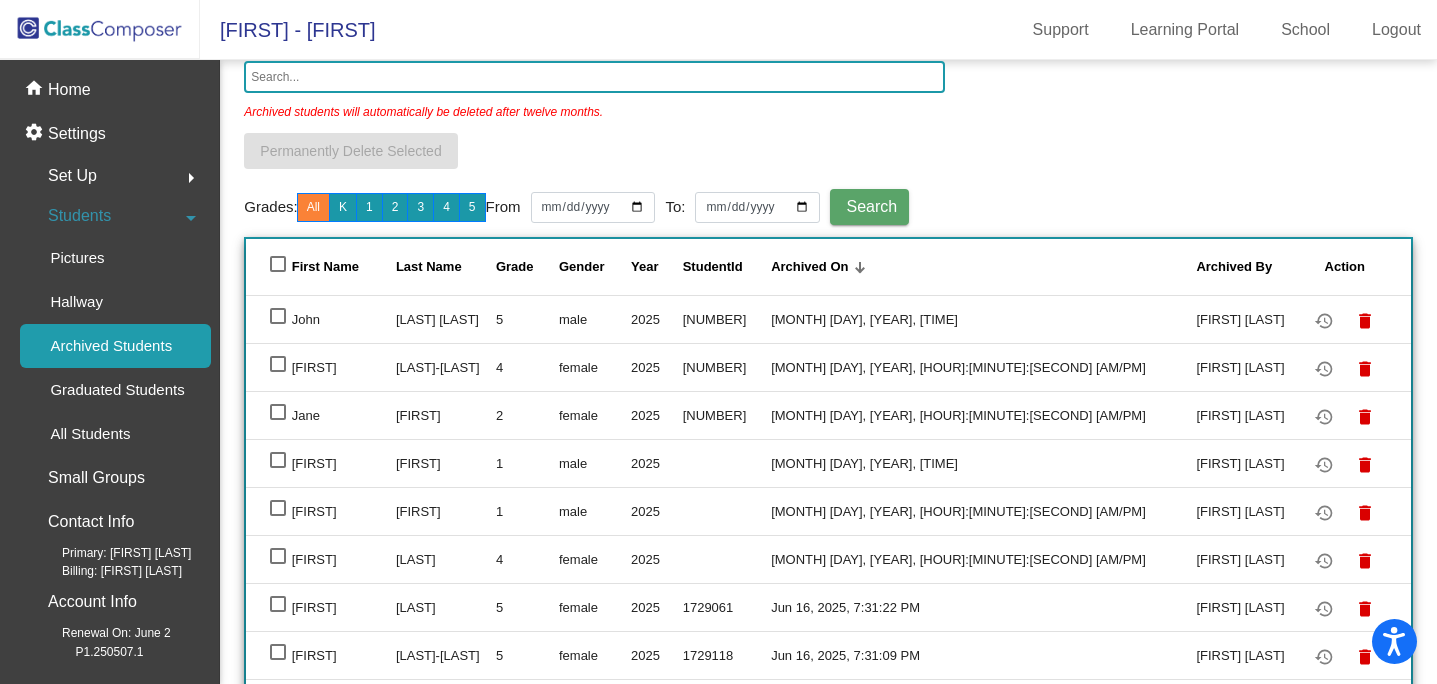 click 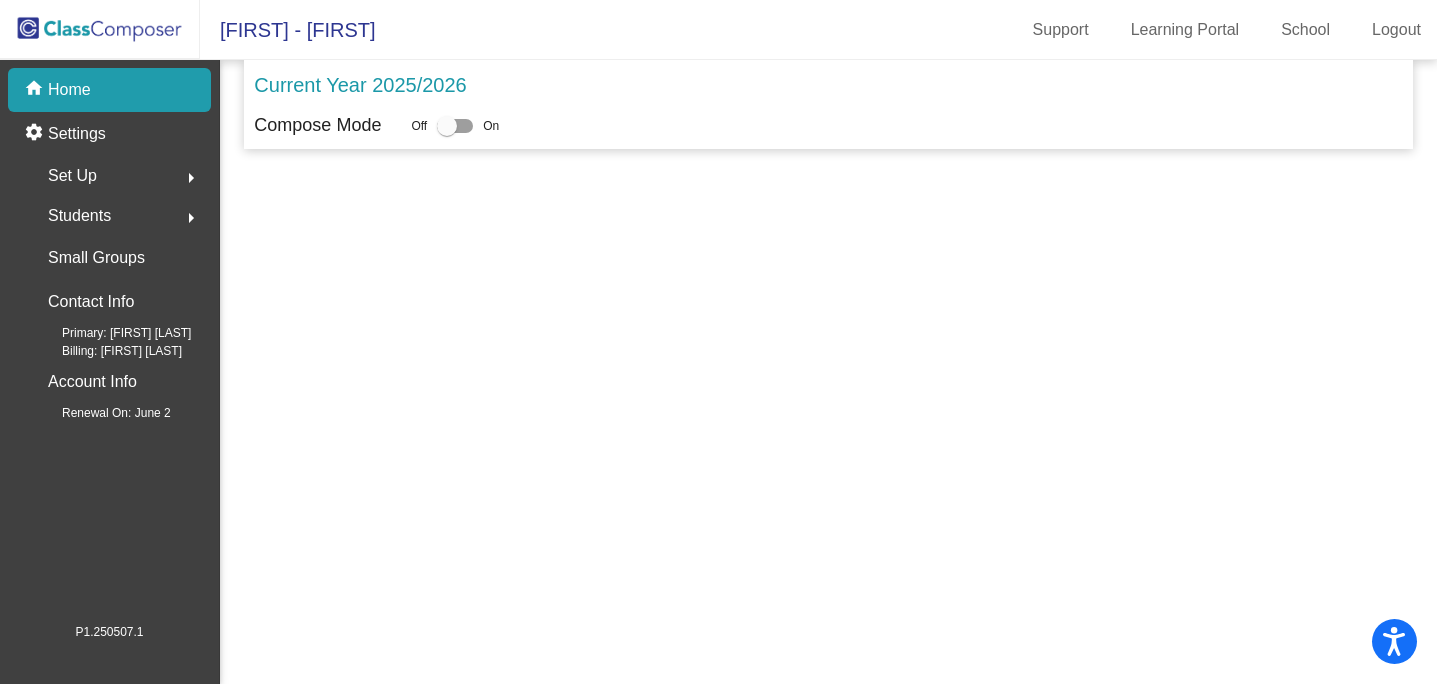 scroll, scrollTop: 0, scrollLeft: 0, axis: both 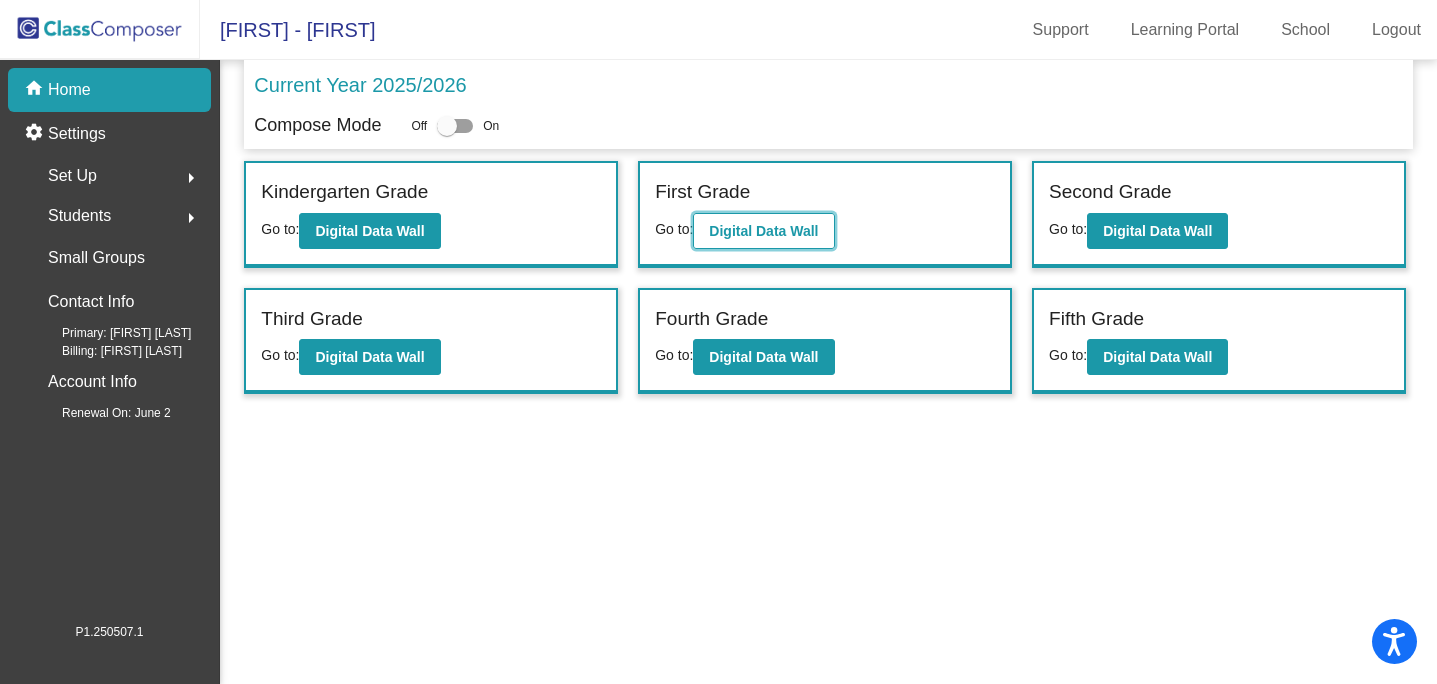 click on "Digital Data Wall" 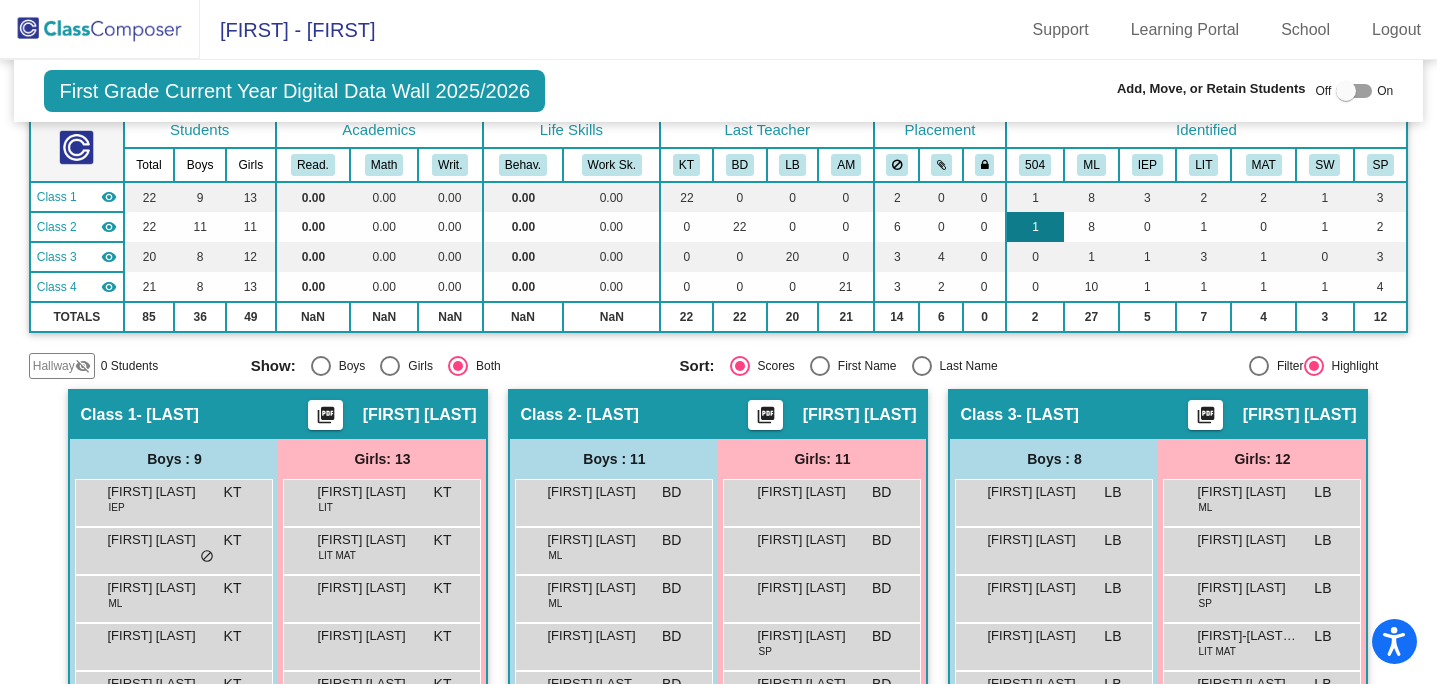 scroll, scrollTop: 0, scrollLeft: 0, axis: both 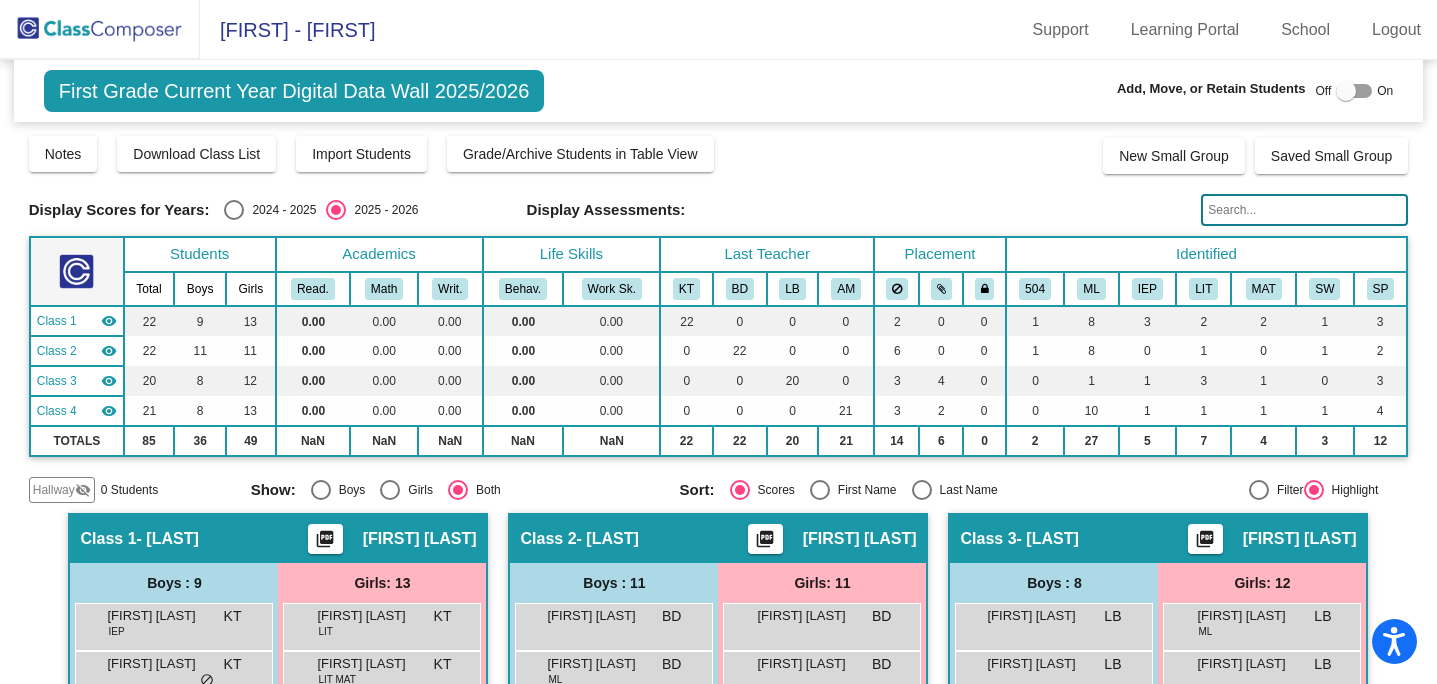 click at bounding box center [1346, 91] 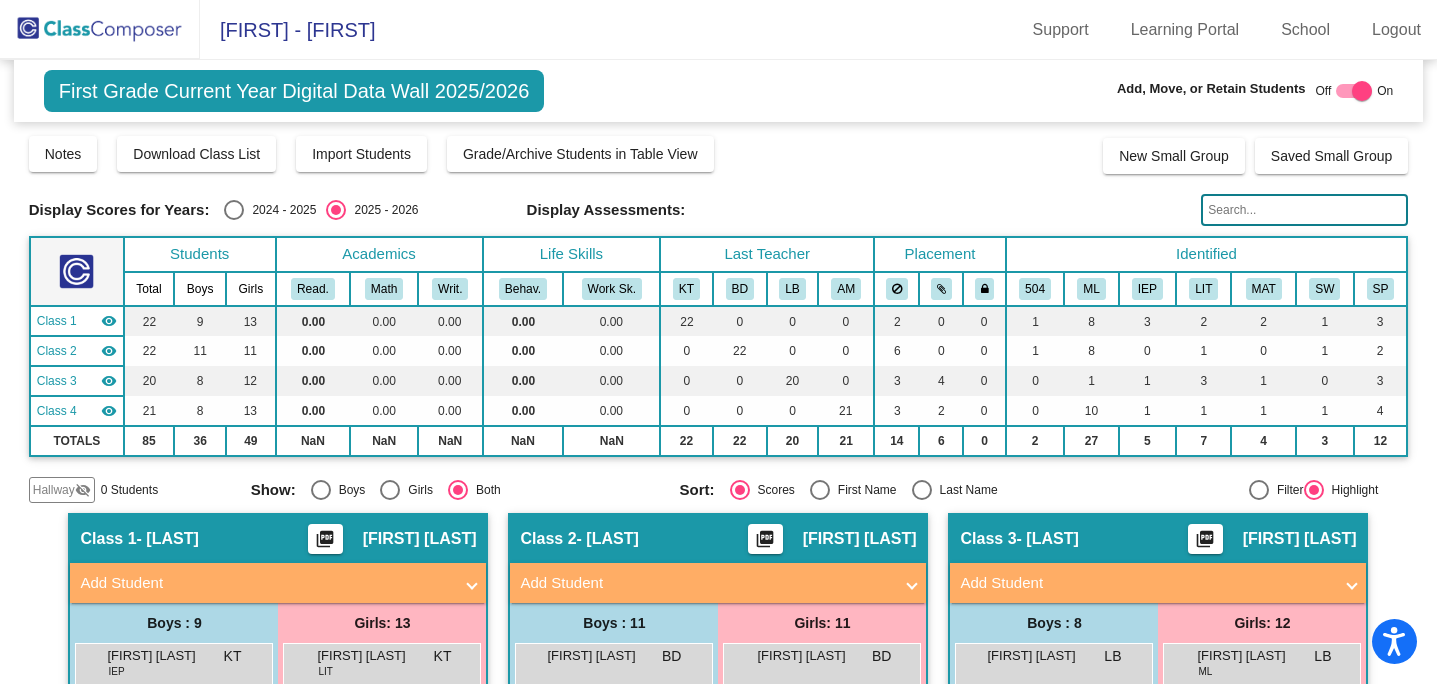 click at bounding box center [1354, 91] 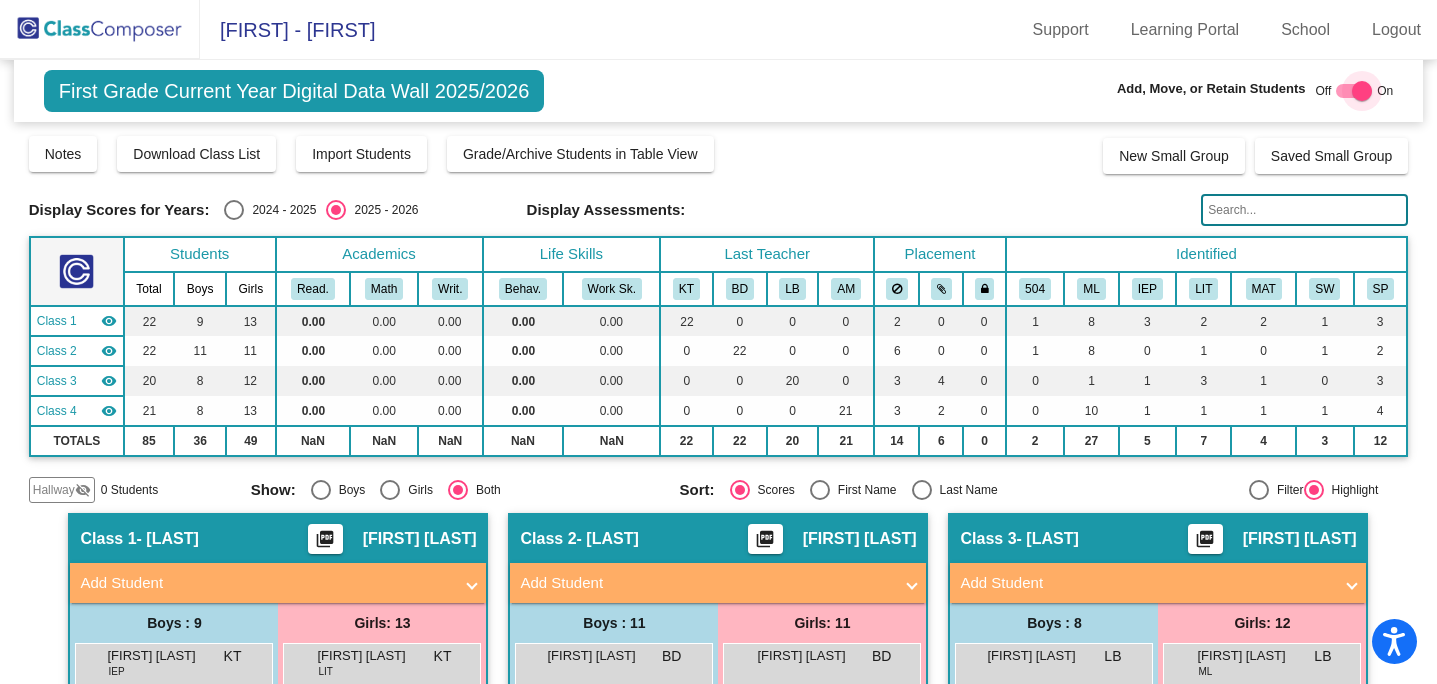 checkbox on "false" 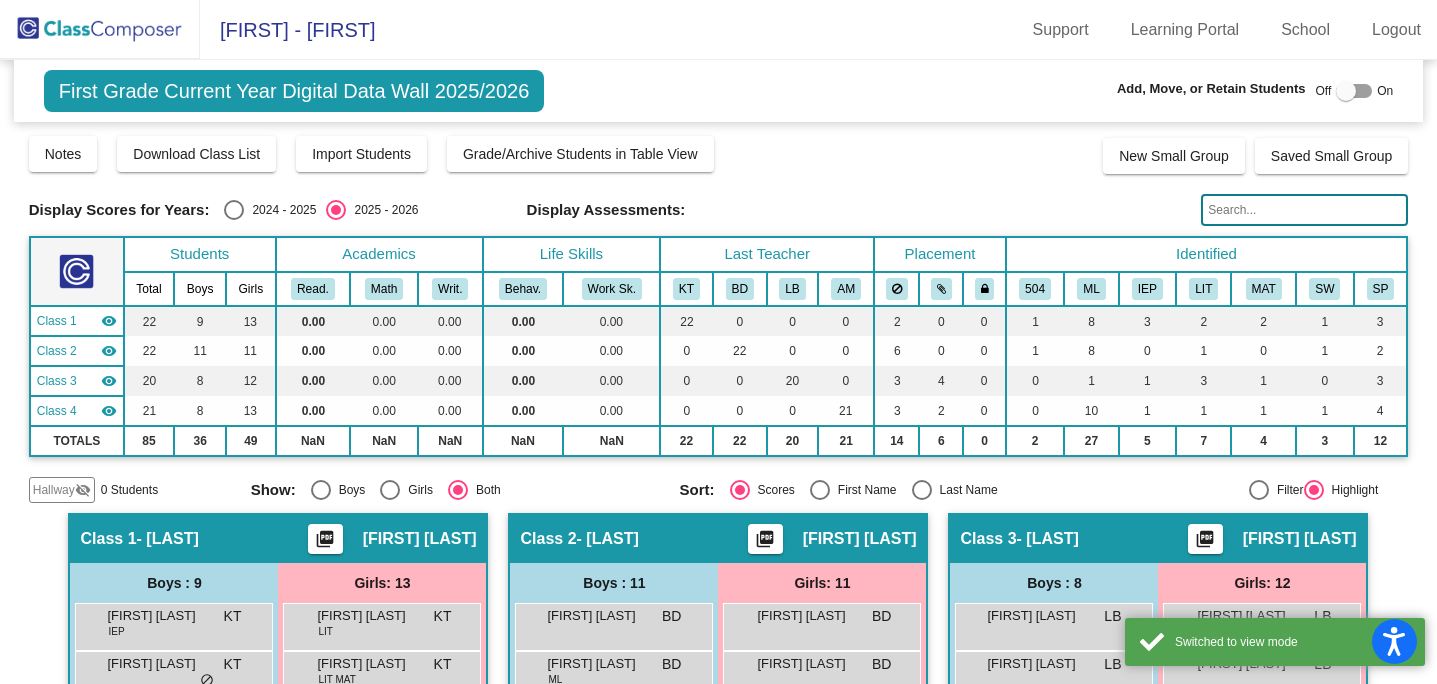 click 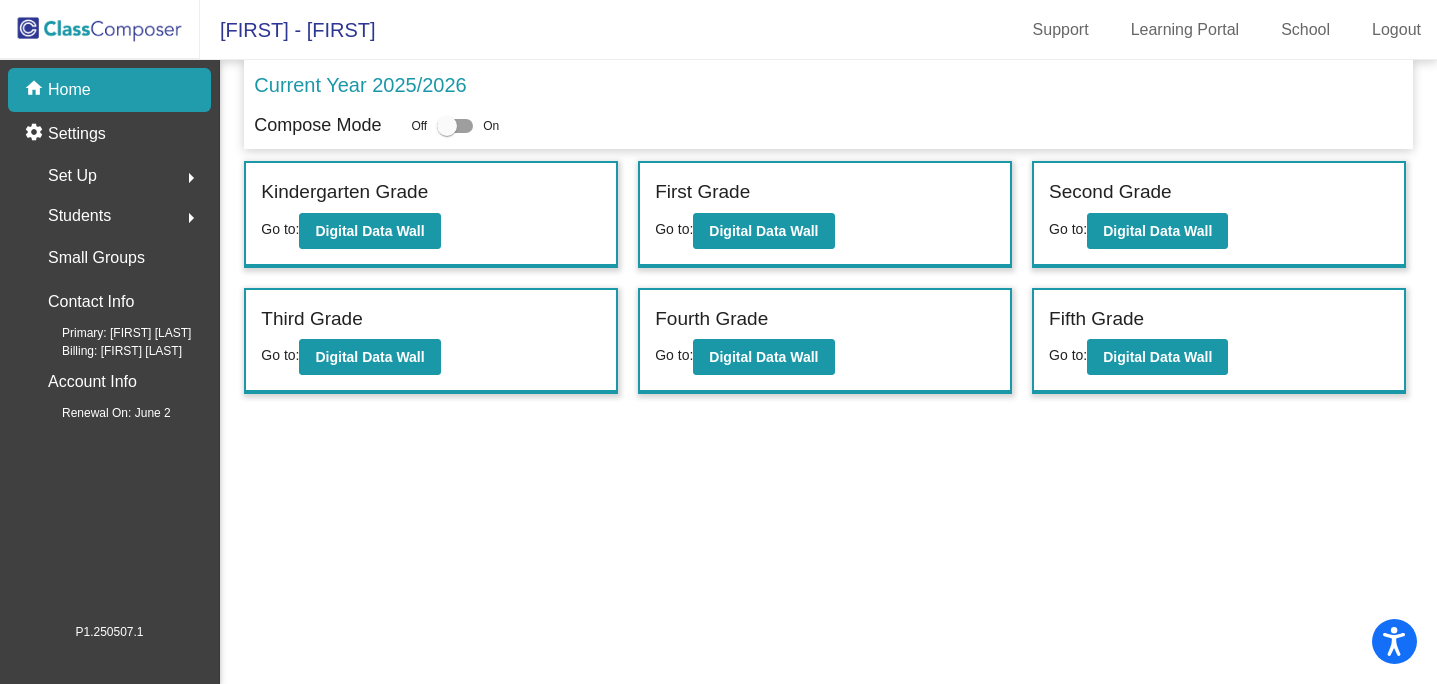 click on "Set Up  arrow_right" 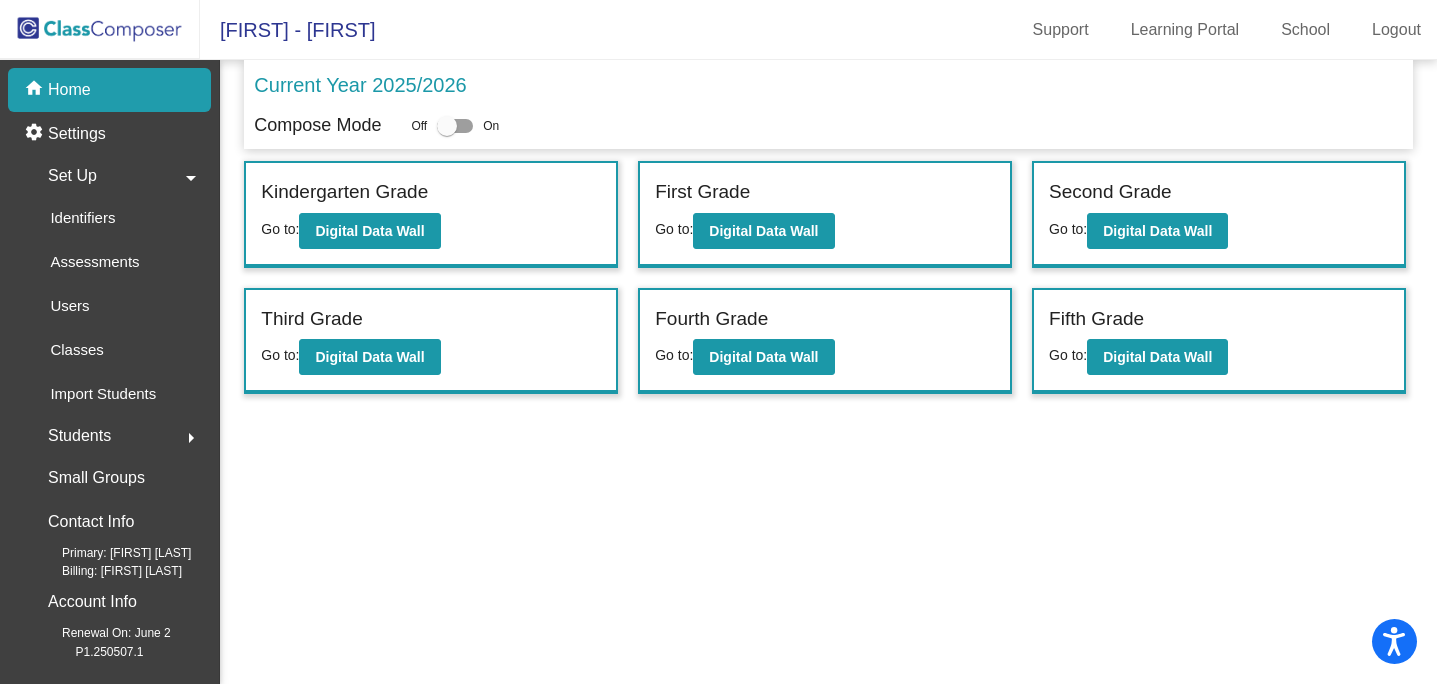 click on "Students  arrow_right" 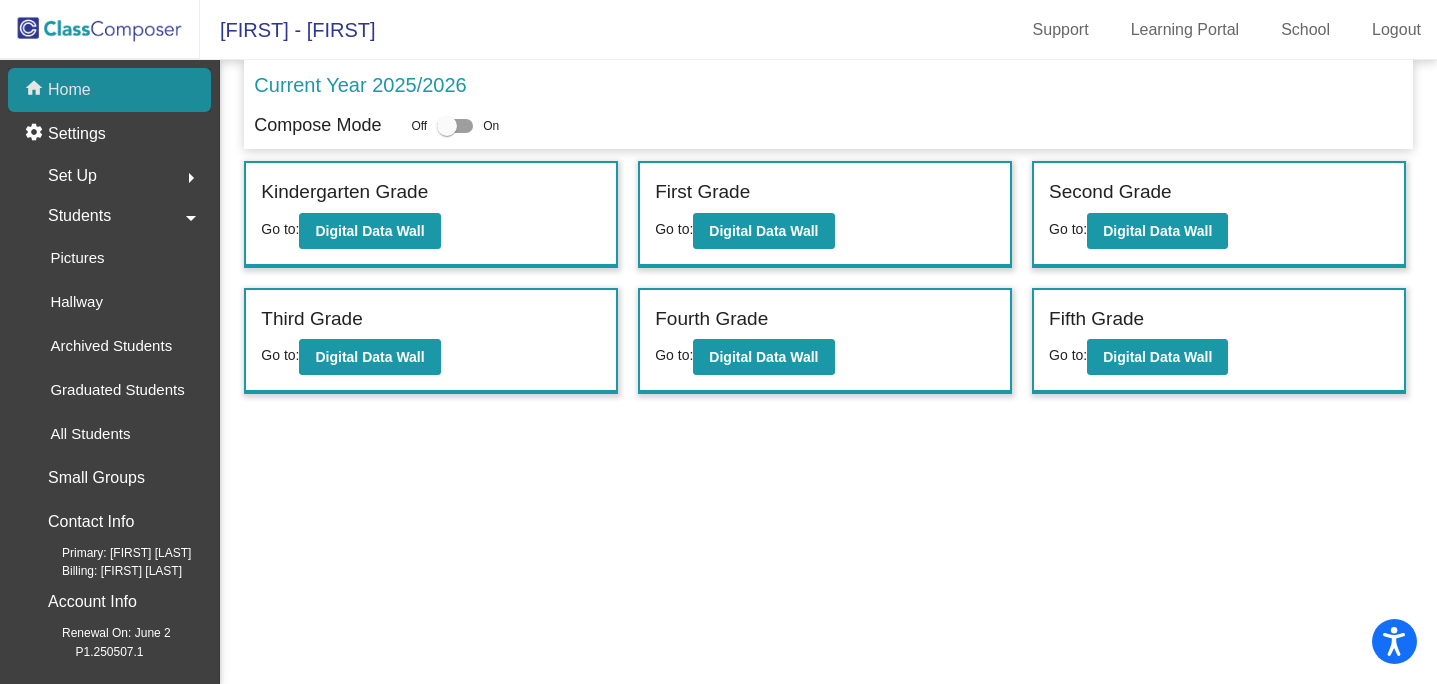 click on "home Home" 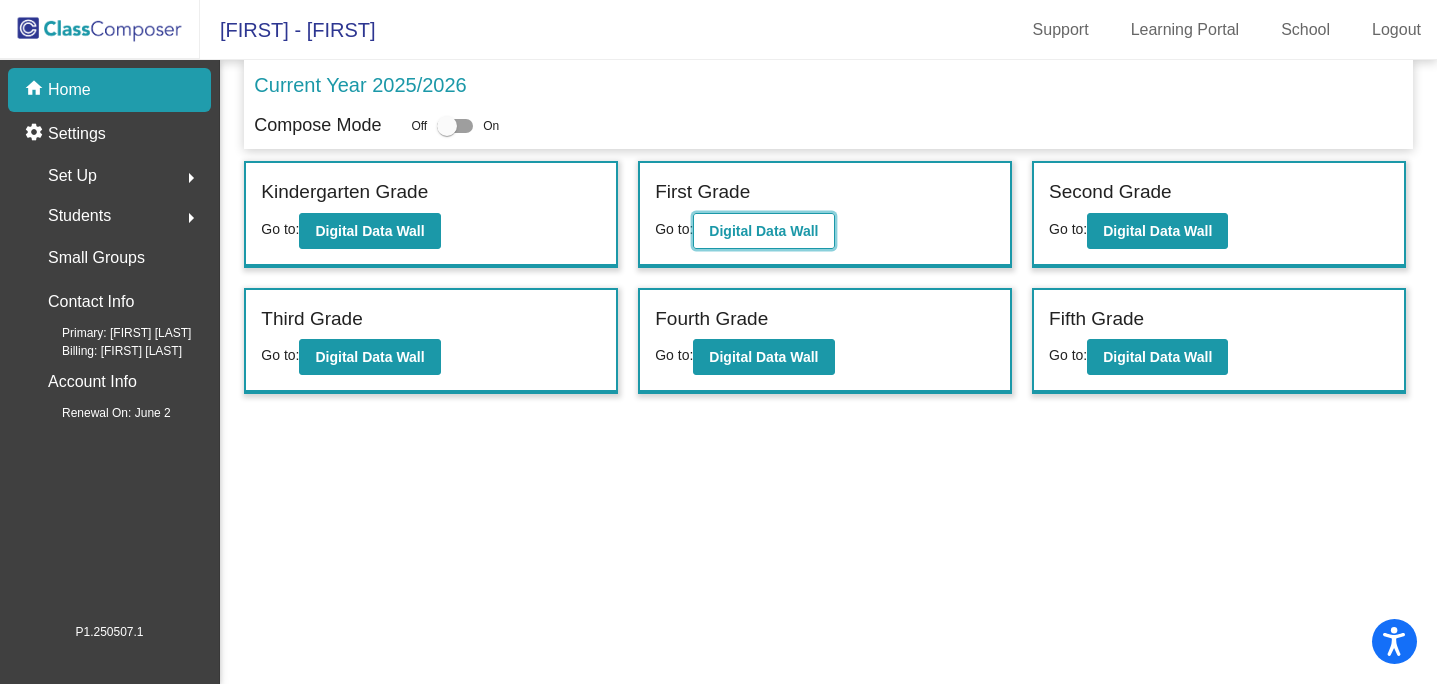 click on "Digital Data Wall" 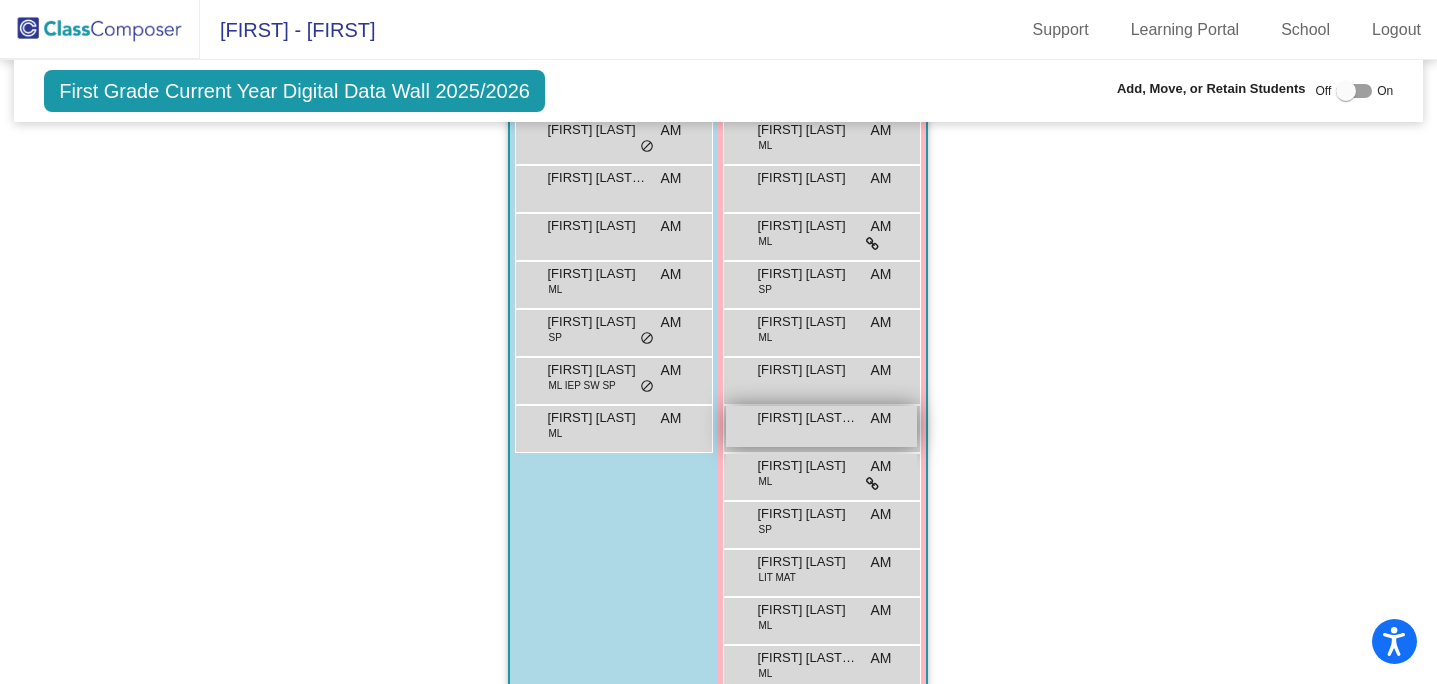 scroll, scrollTop: 1321, scrollLeft: 0, axis: vertical 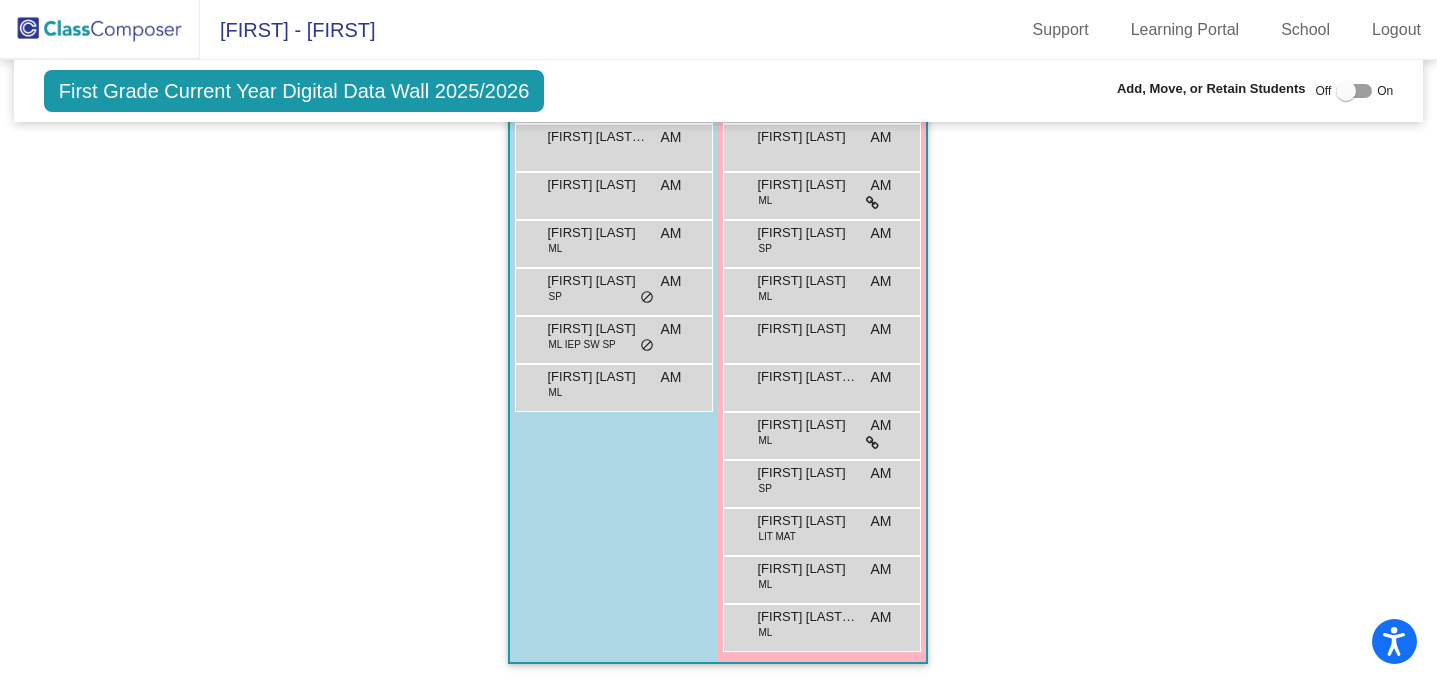 click 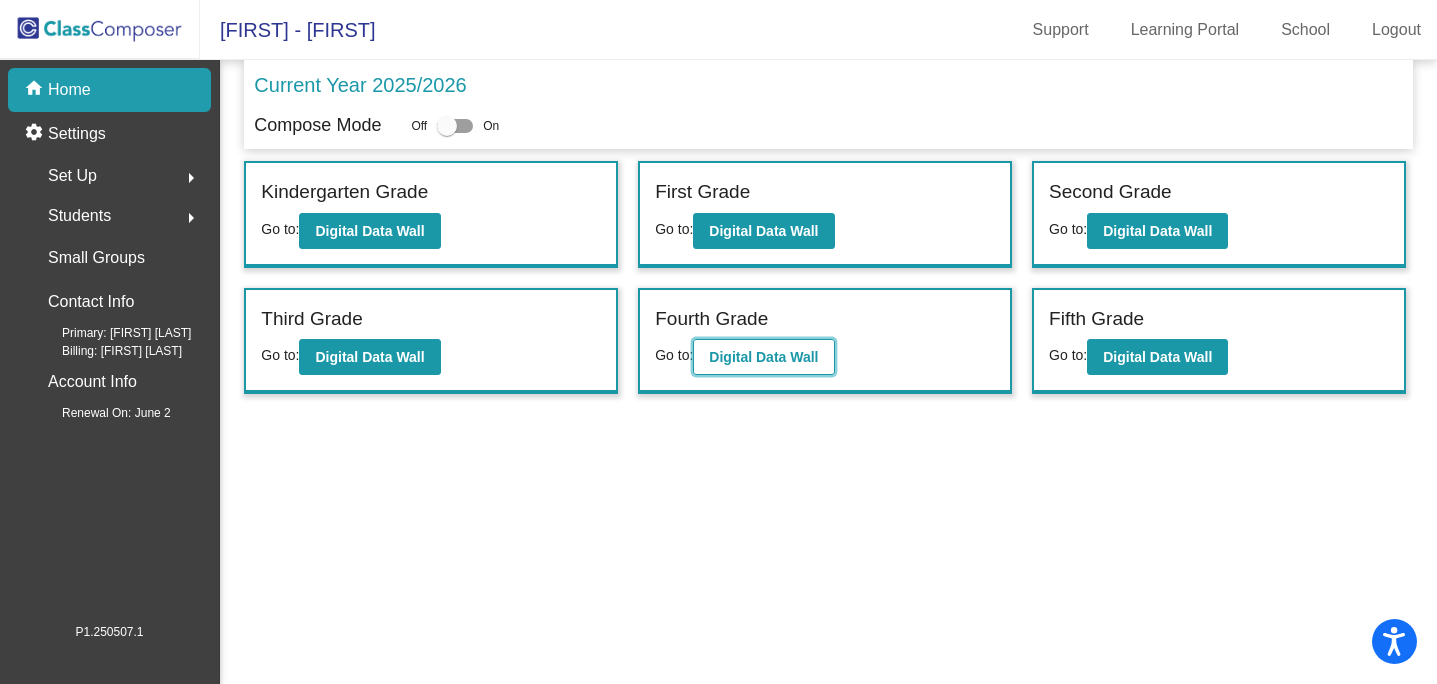 click on "Digital Data Wall" 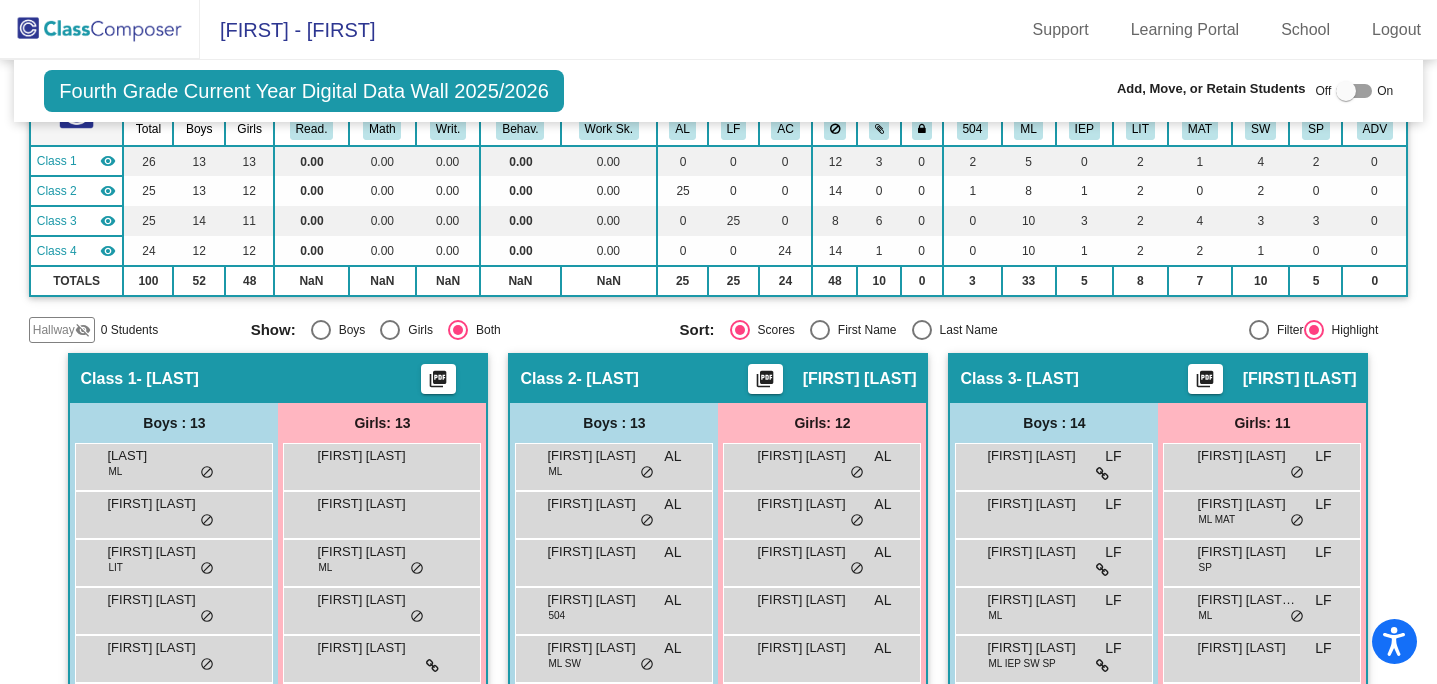 scroll, scrollTop: 0, scrollLeft: 0, axis: both 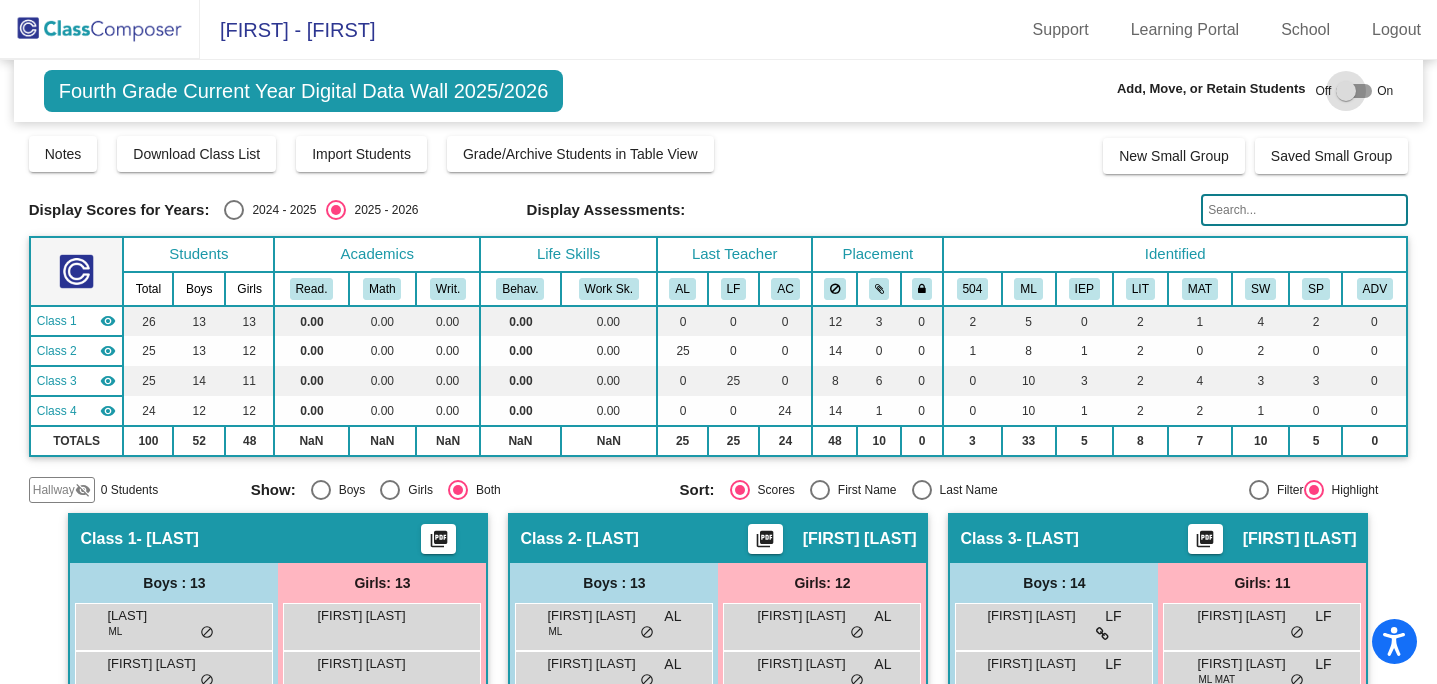 click at bounding box center (1354, 91) 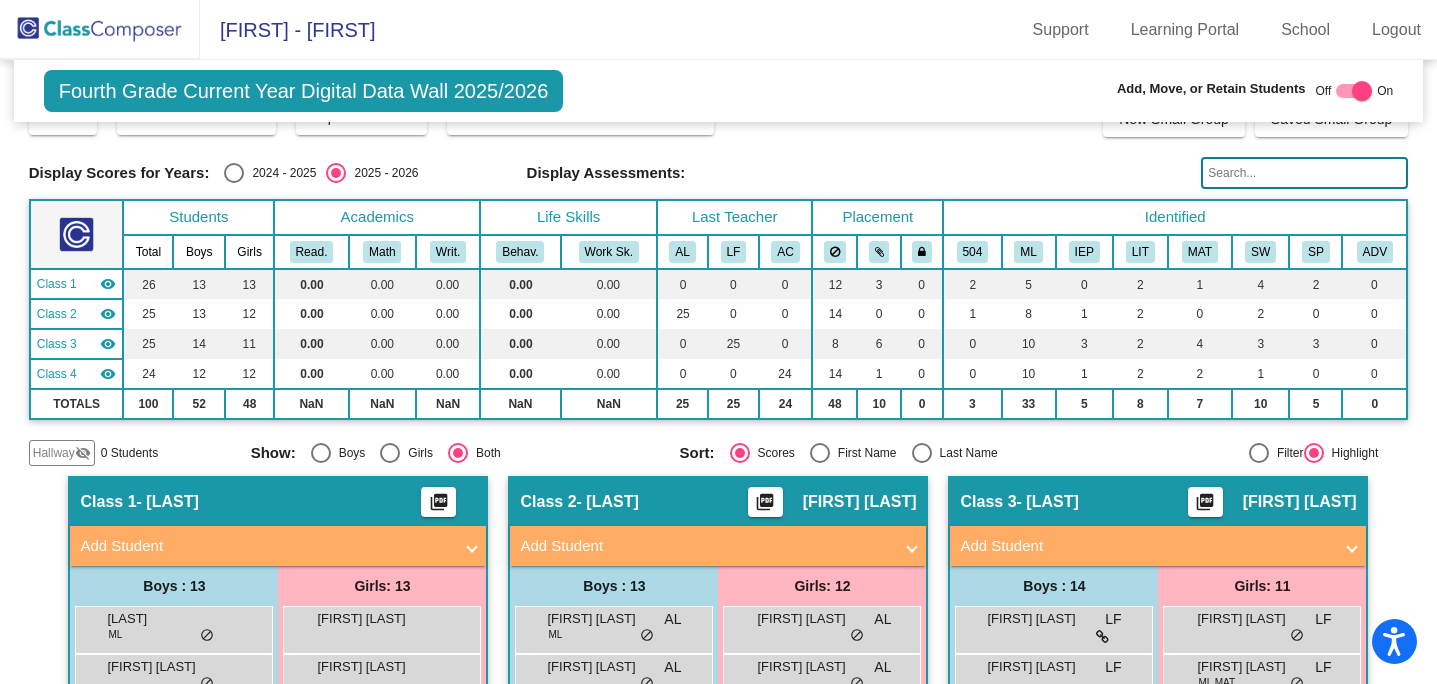 scroll, scrollTop: 46, scrollLeft: 0, axis: vertical 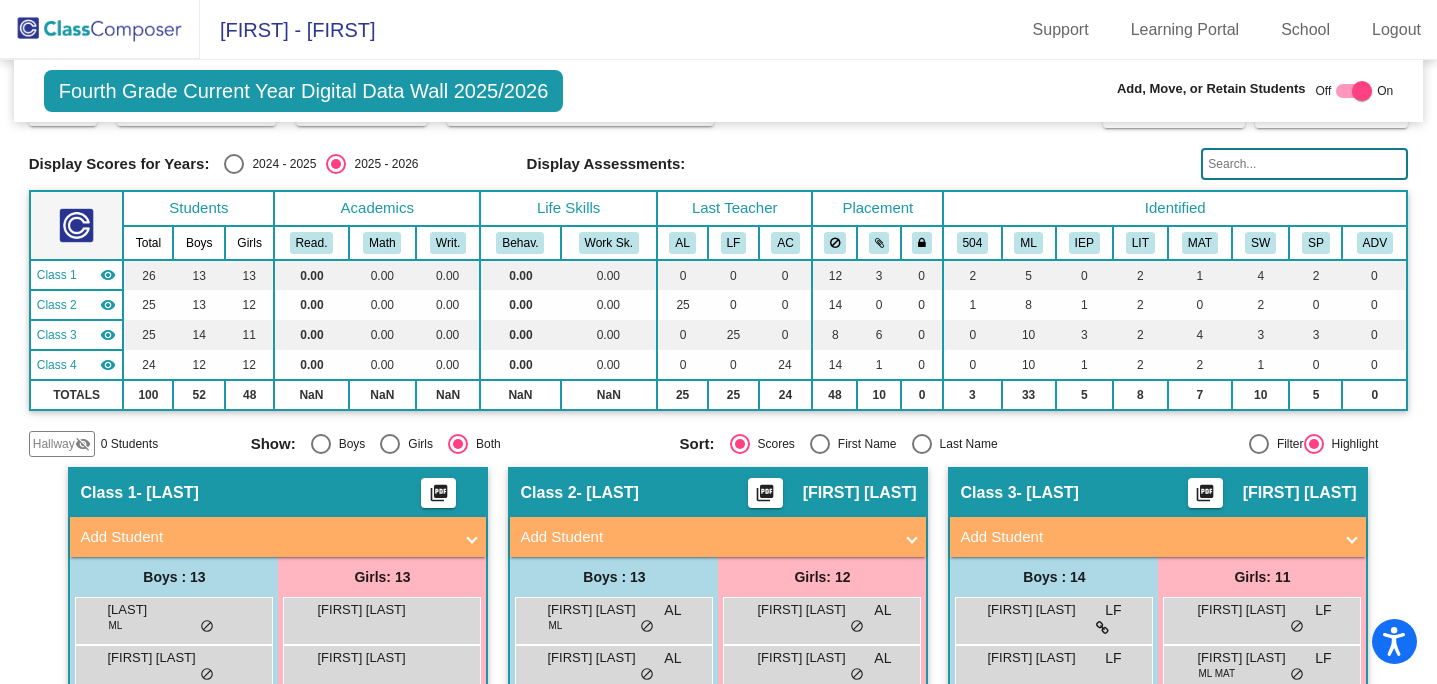 click on "Add Student" at bounding box center [278, 537] 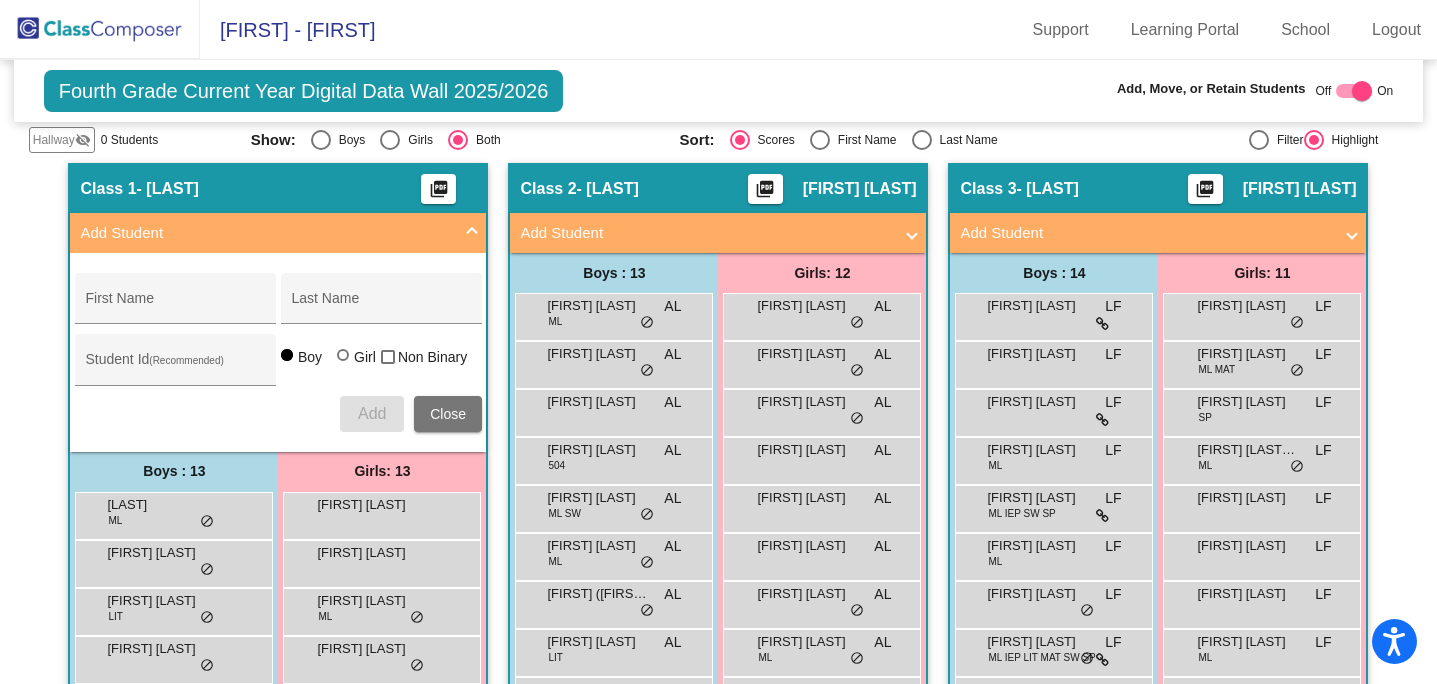 scroll, scrollTop: 352, scrollLeft: 0, axis: vertical 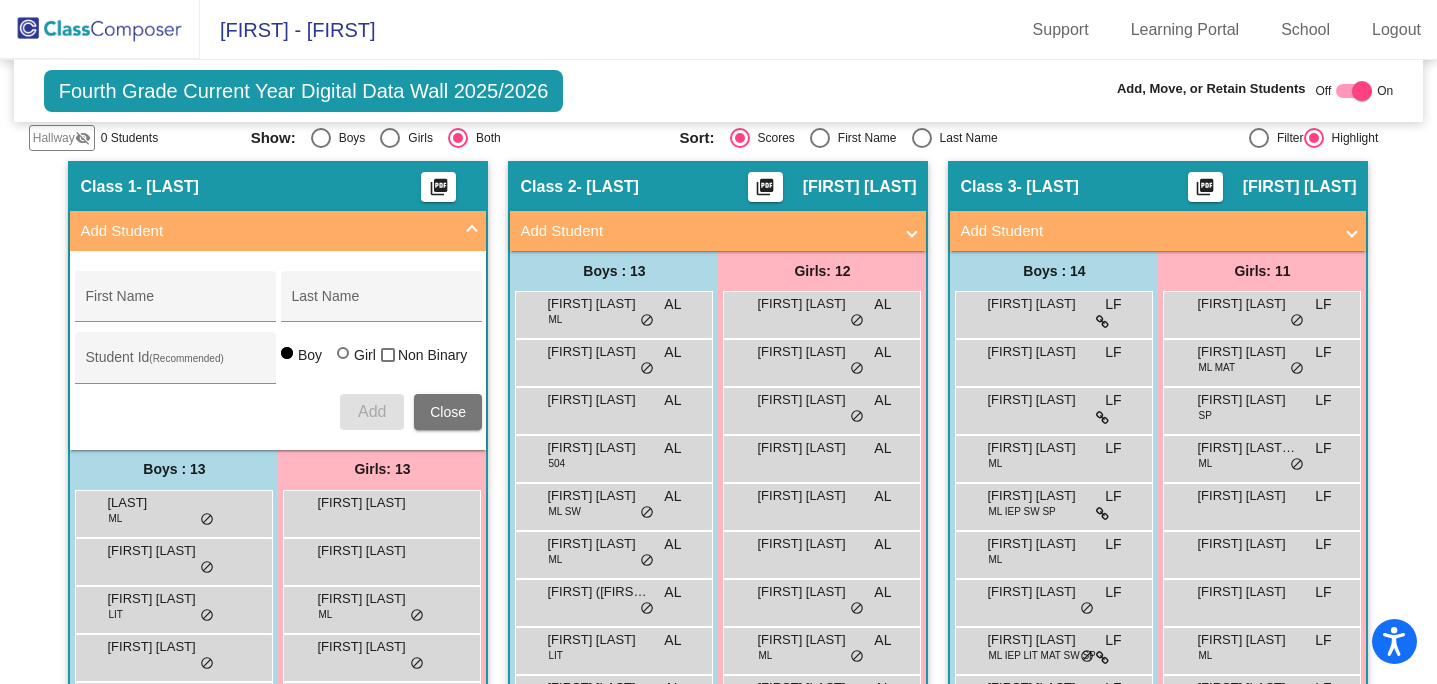 click on "Close" at bounding box center [448, 412] 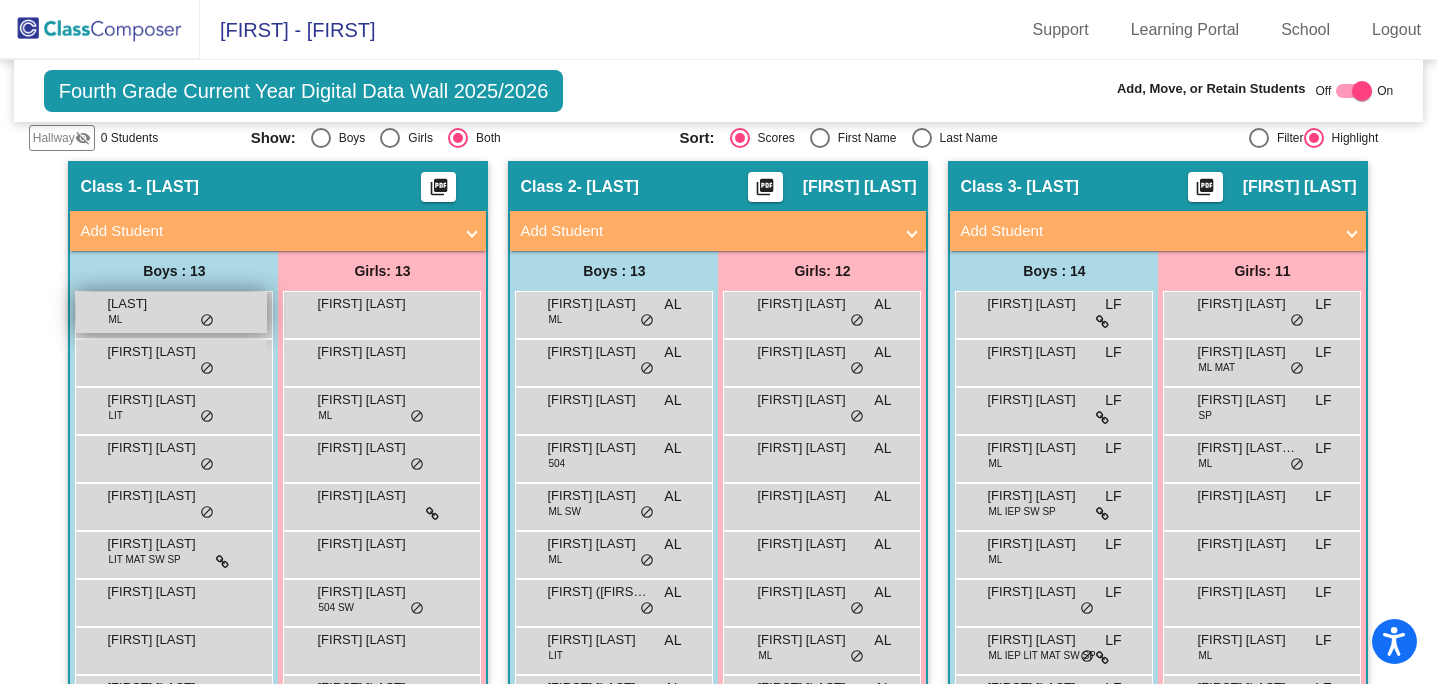 click on "[FIRST] [LAST] [LAST] [LAST]" at bounding box center [171, 312] 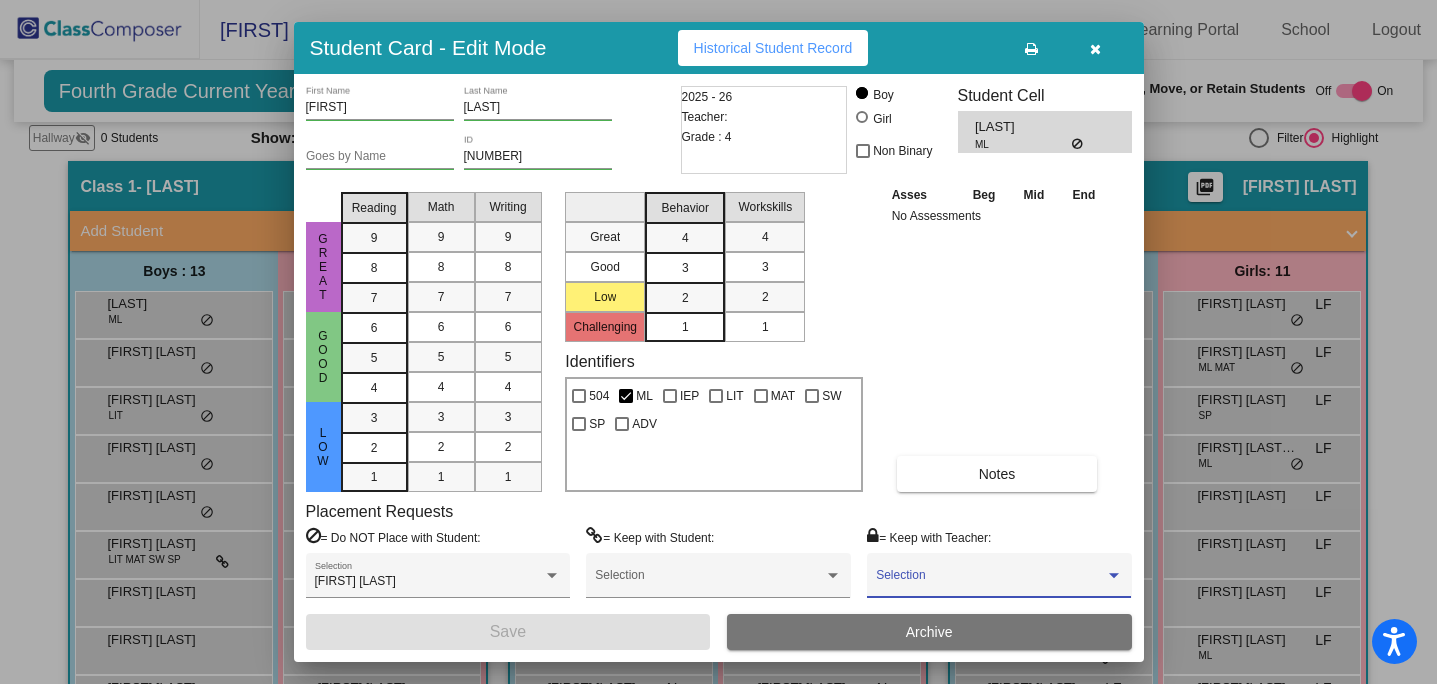 click at bounding box center (990, 582) 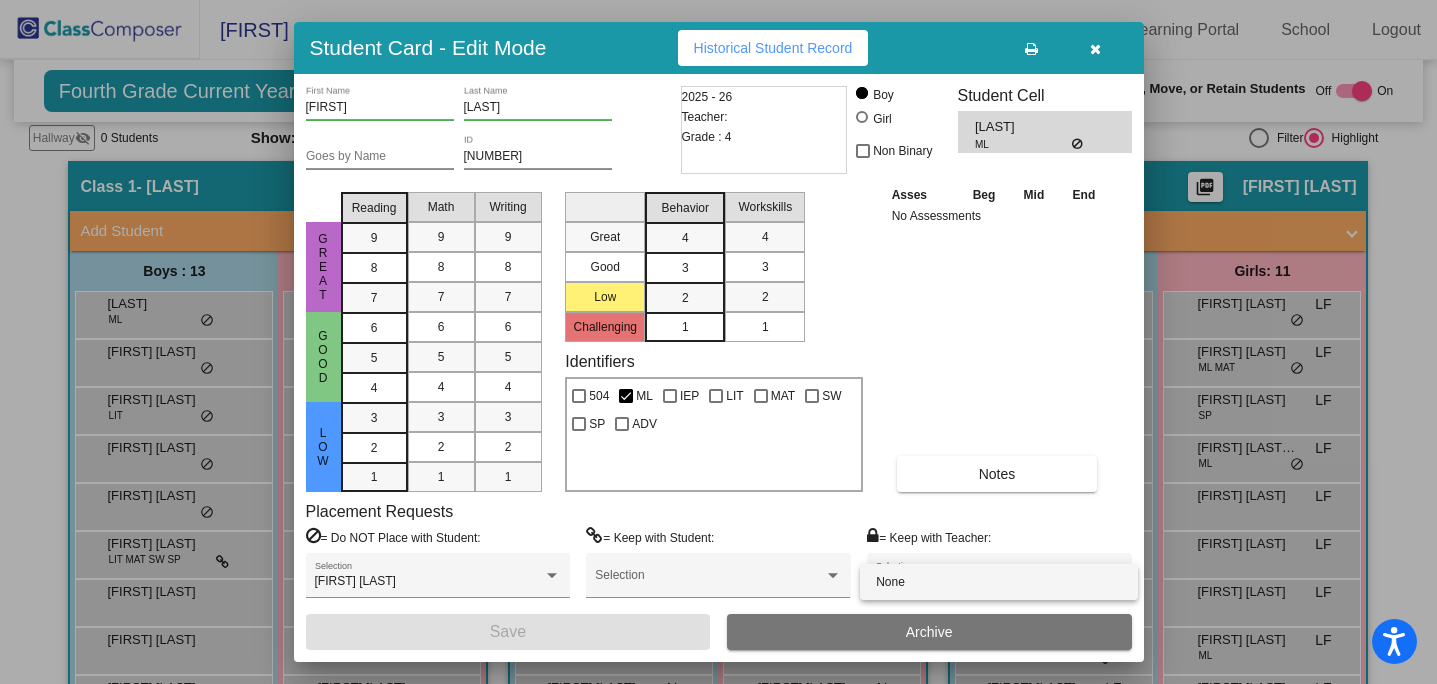 click on "None" at bounding box center [999, 582] 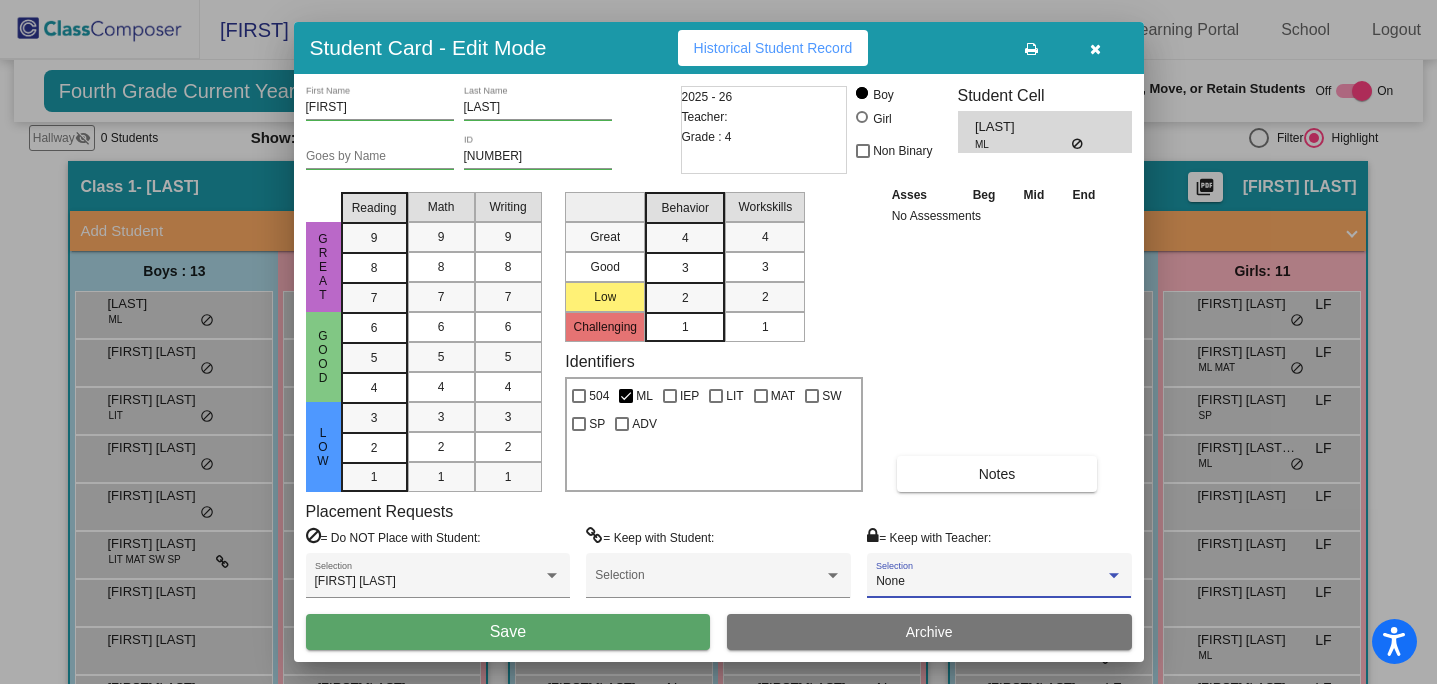 click at bounding box center (1095, 49) 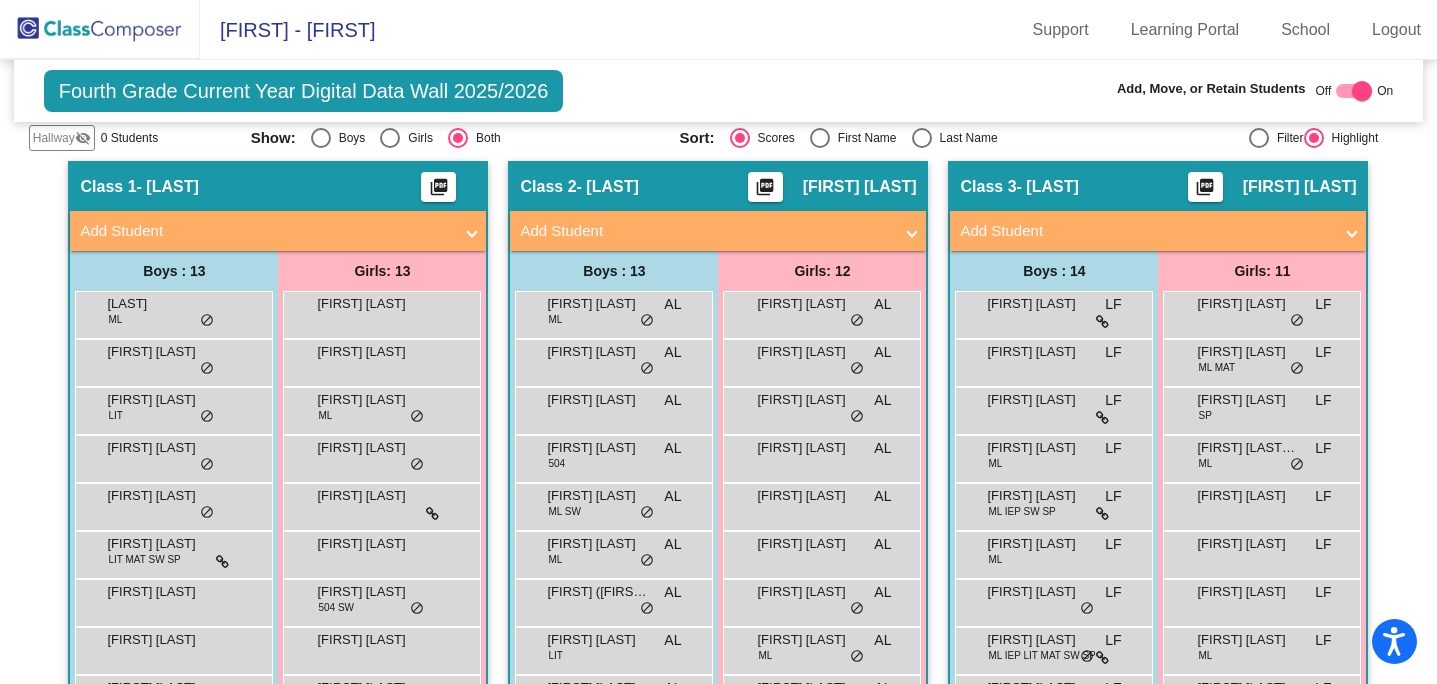 click at bounding box center (1354, 91) 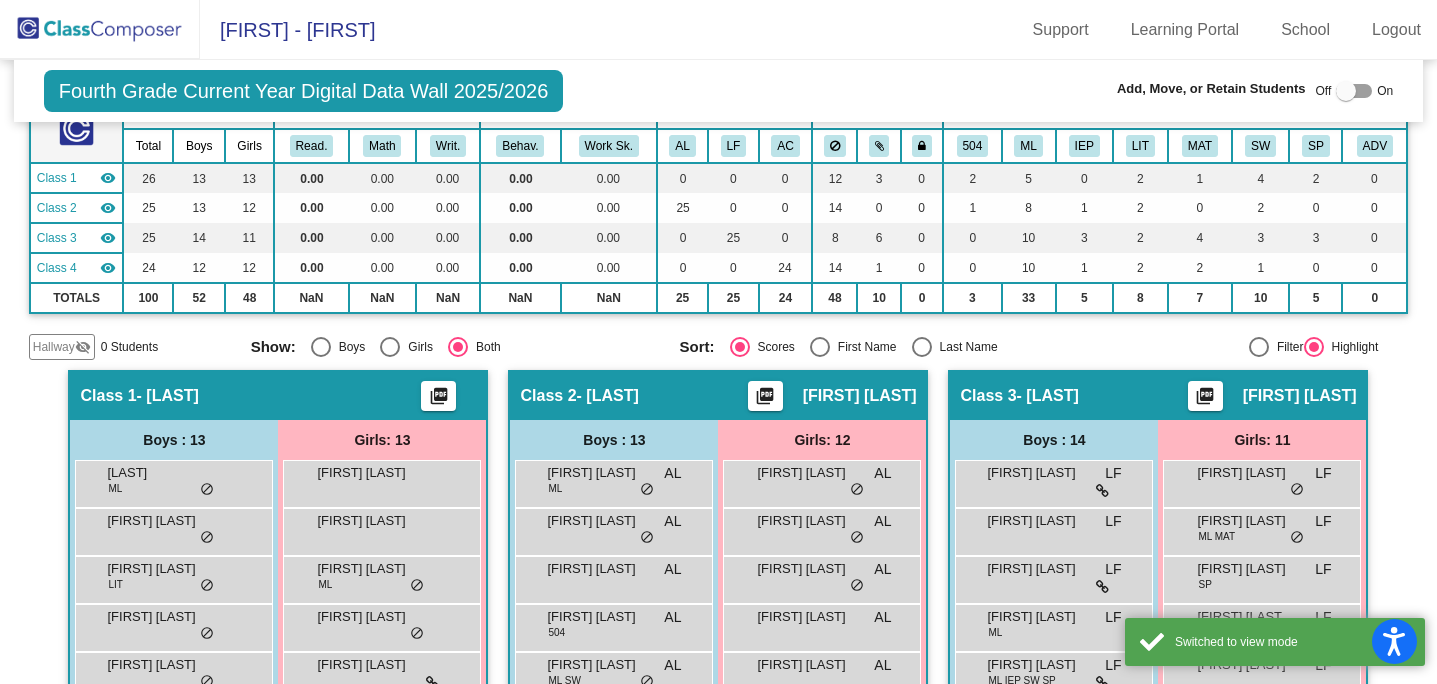 scroll, scrollTop: 0, scrollLeft: 0, axis: both 